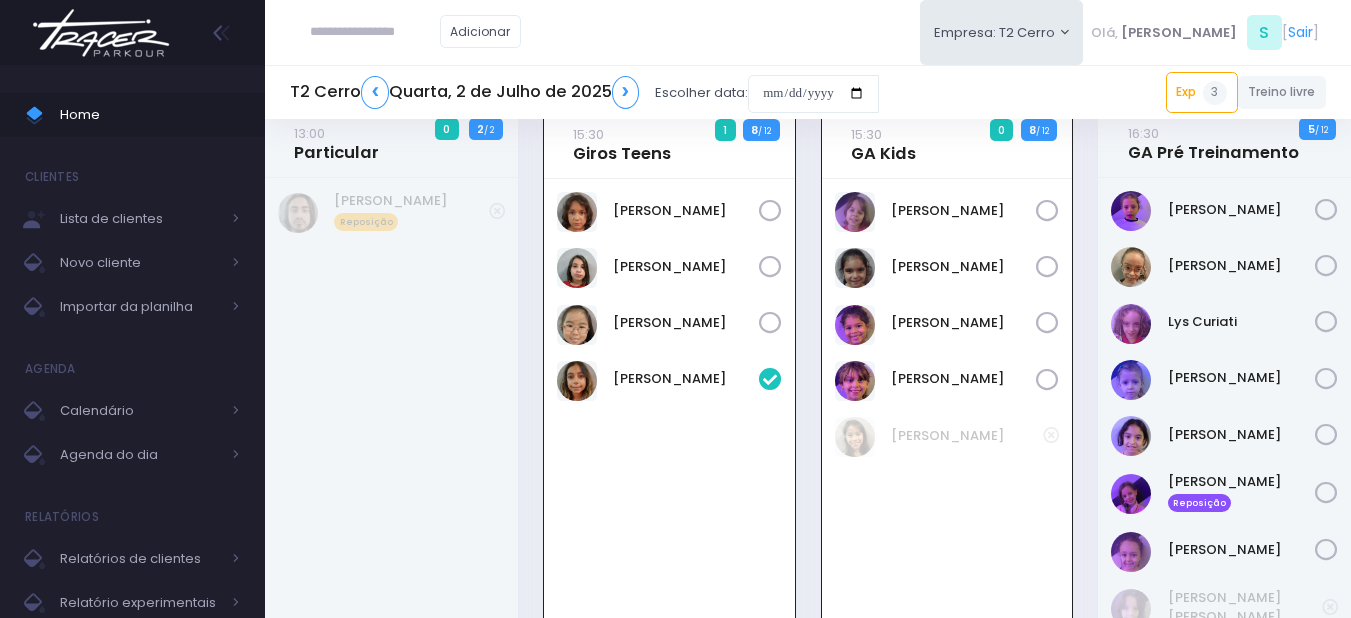 scroll, scrollTop: 0, scrollLeft: 0, axis: both 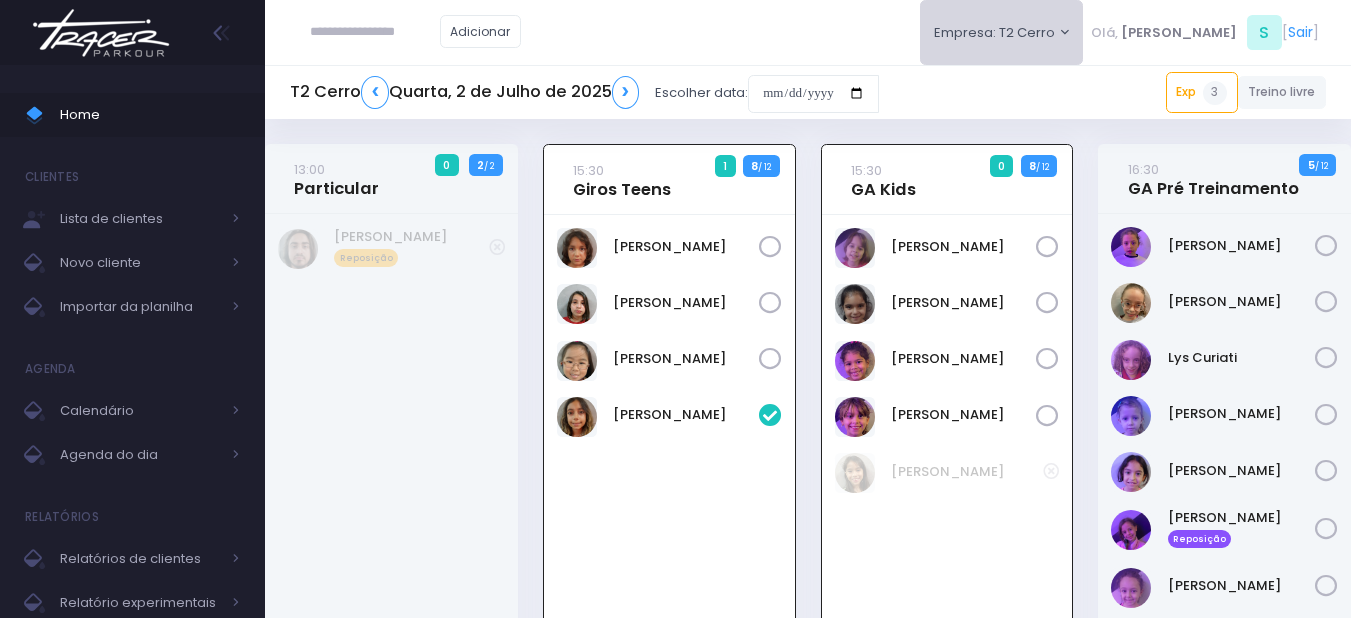 click on "Empresa: T2 Cerro" at bounding box center (1002, 32) 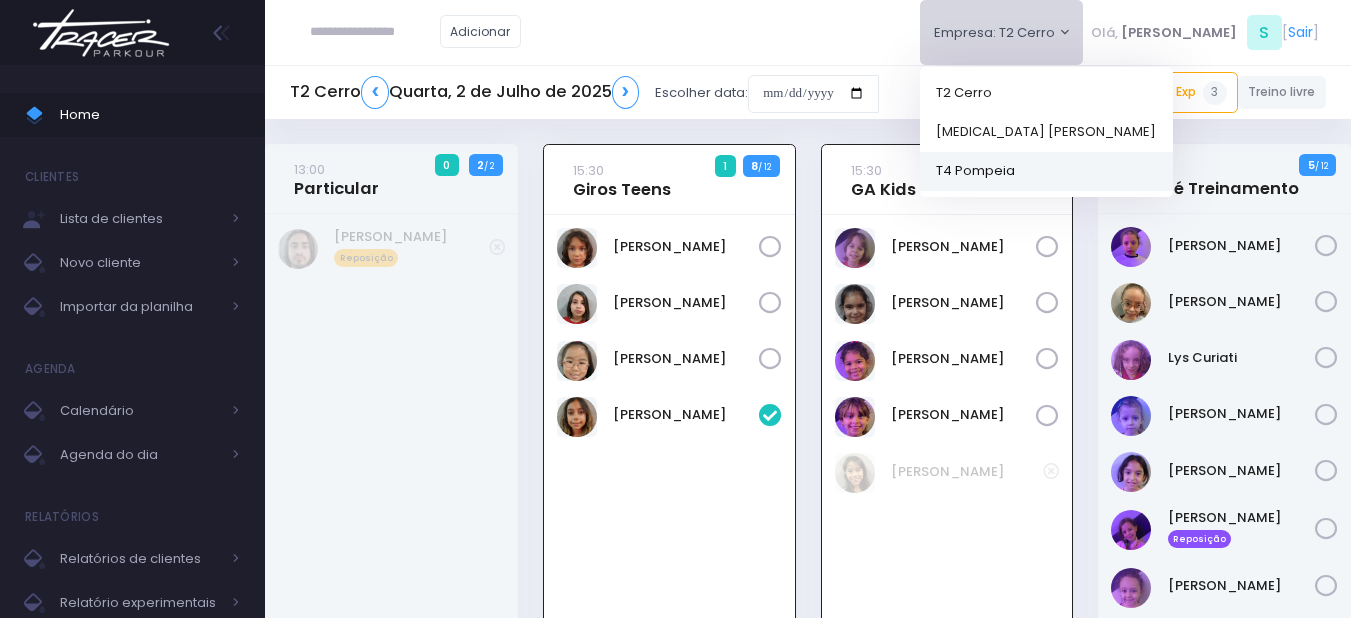 click on "T4 Pompeia" at bounding box center [1046, 170] 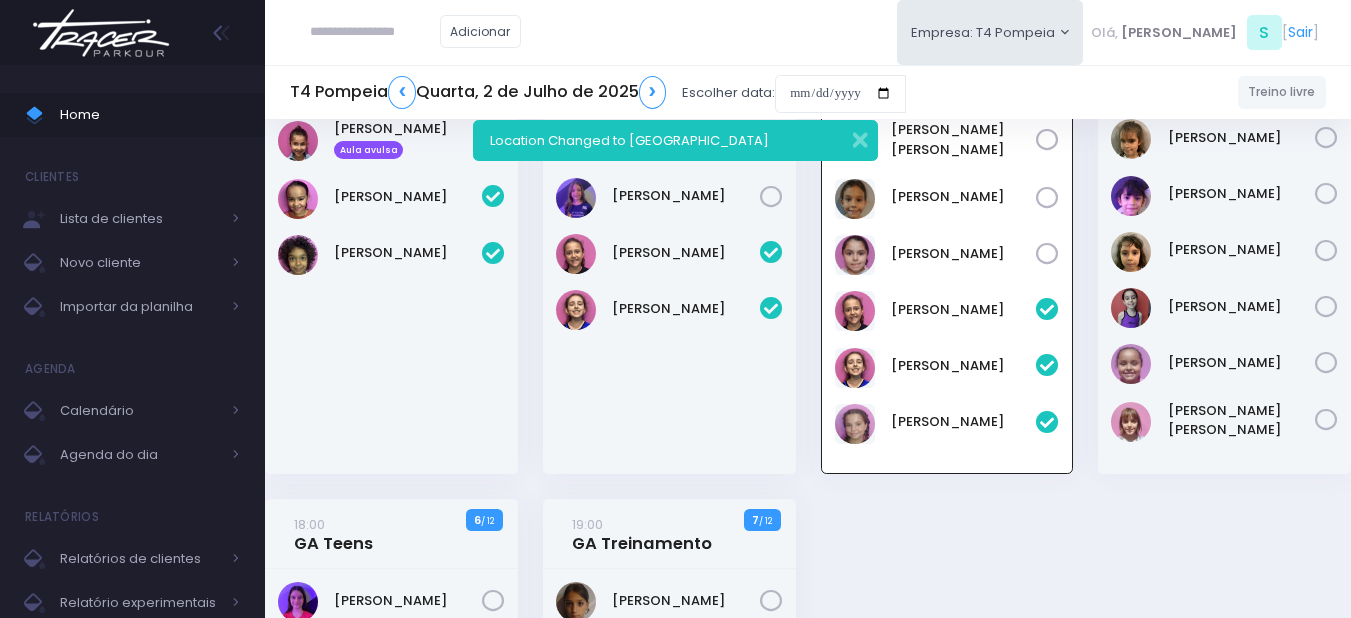 scroll, scrollTop: 200, scrollLeft: 0, axis: vertical 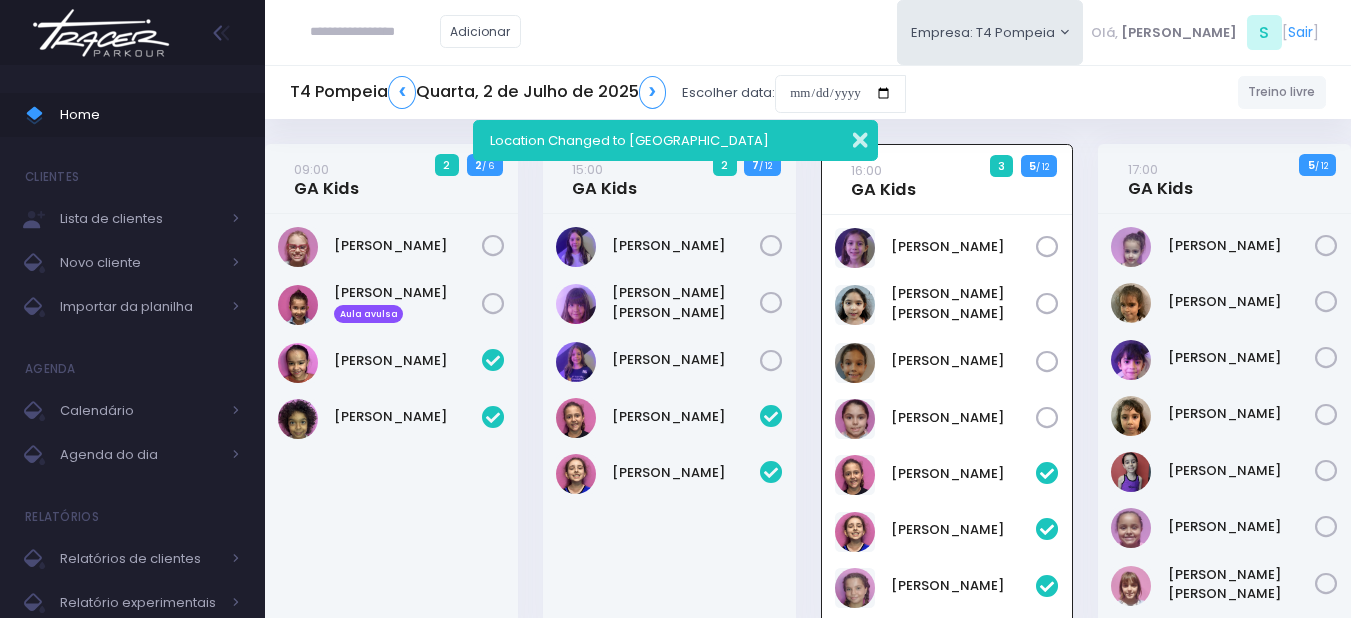 click at bounding box center (847, 137) 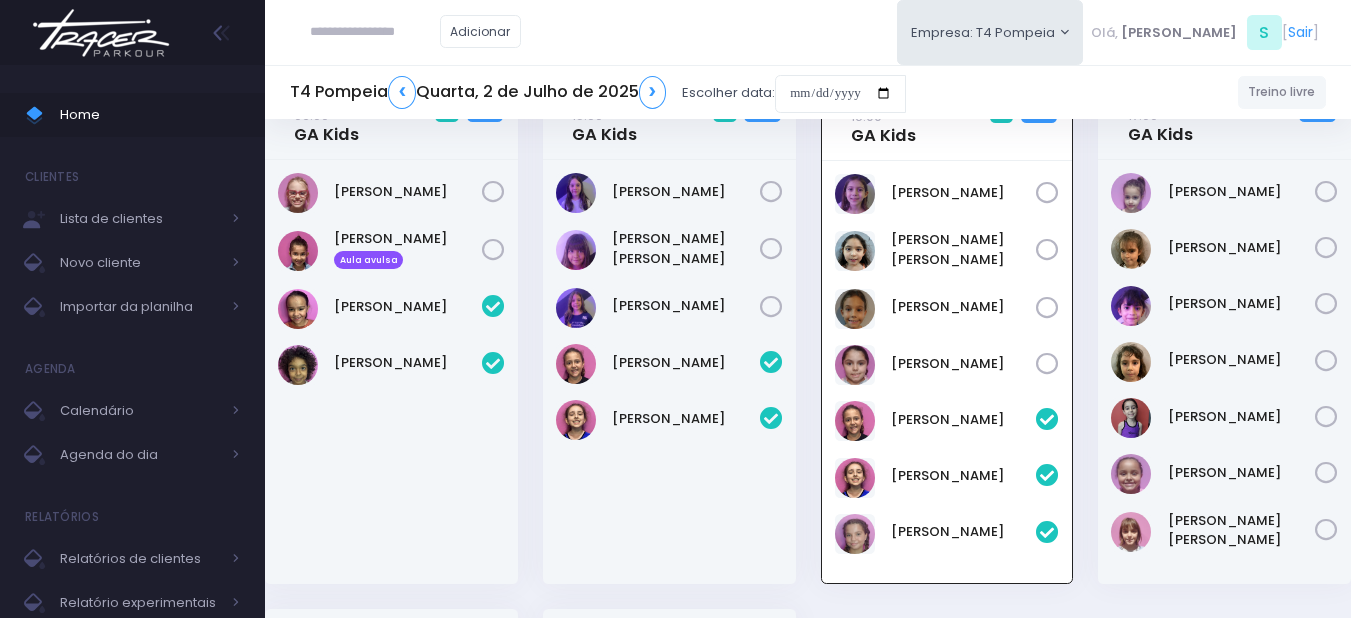 scroll, scrollTop: 100, scrollLeft: 0, axis: vertical 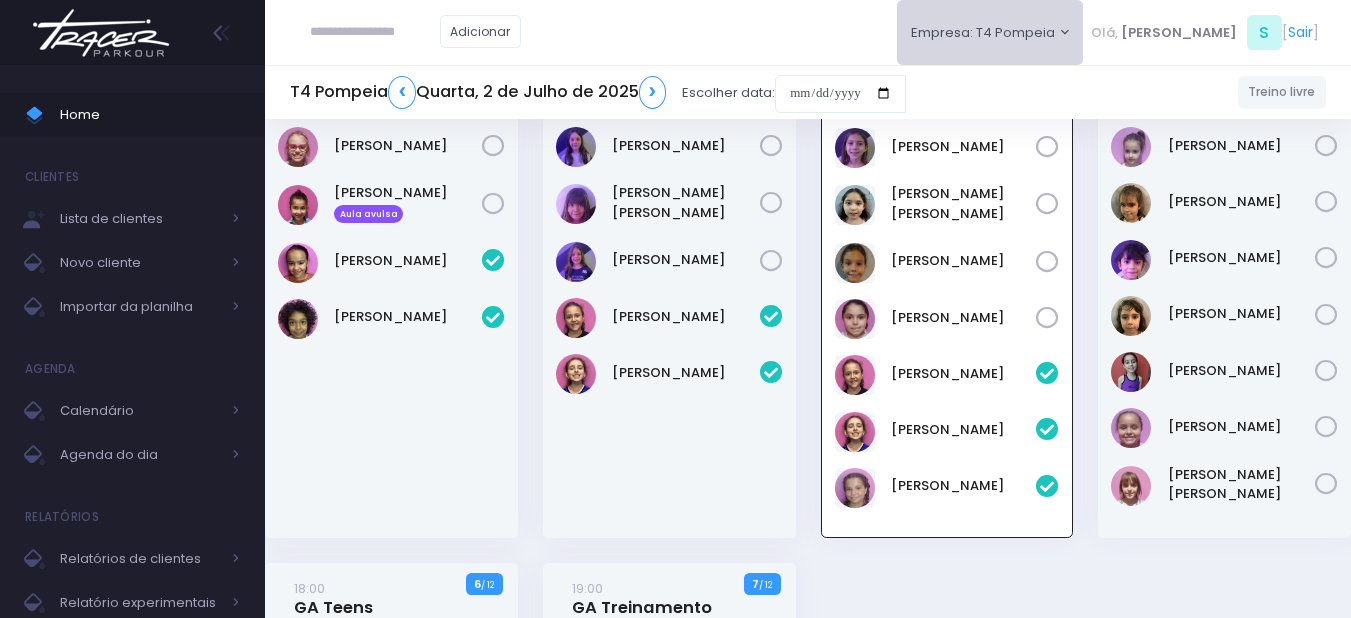 click on "Empresa: T4 Pompeia" at bounding box center [990, 32] 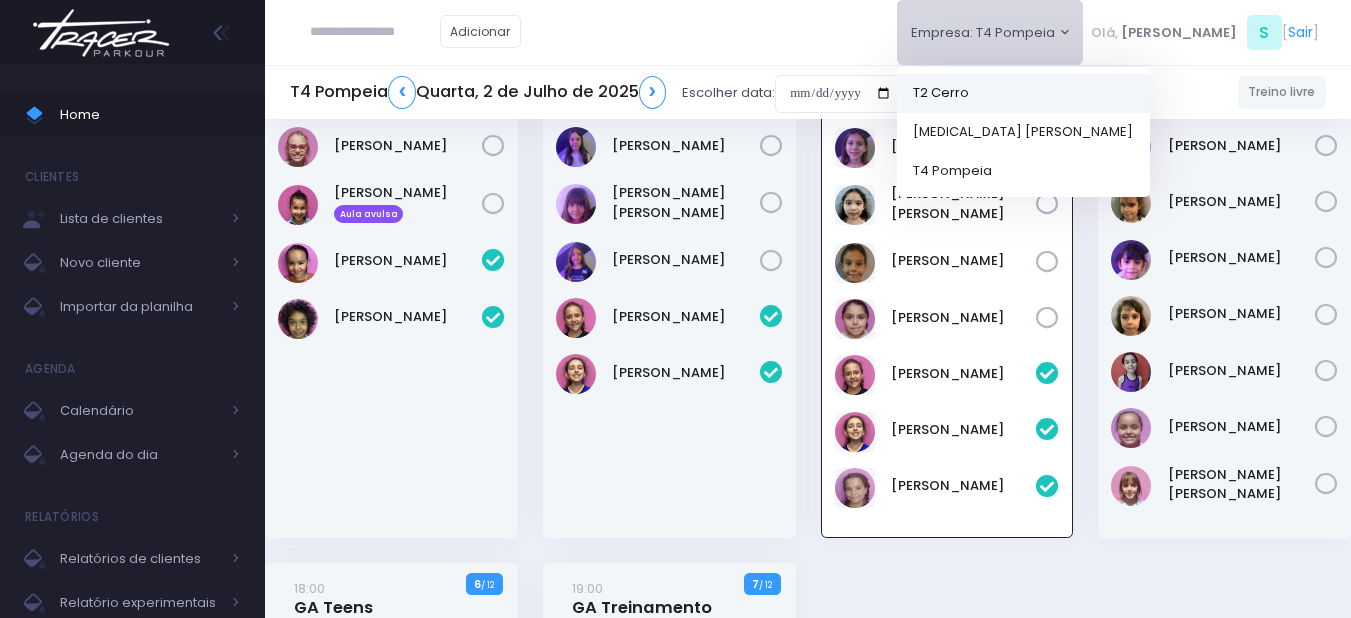 click on "T2 Cerro" at bounding box center [1023, 92] 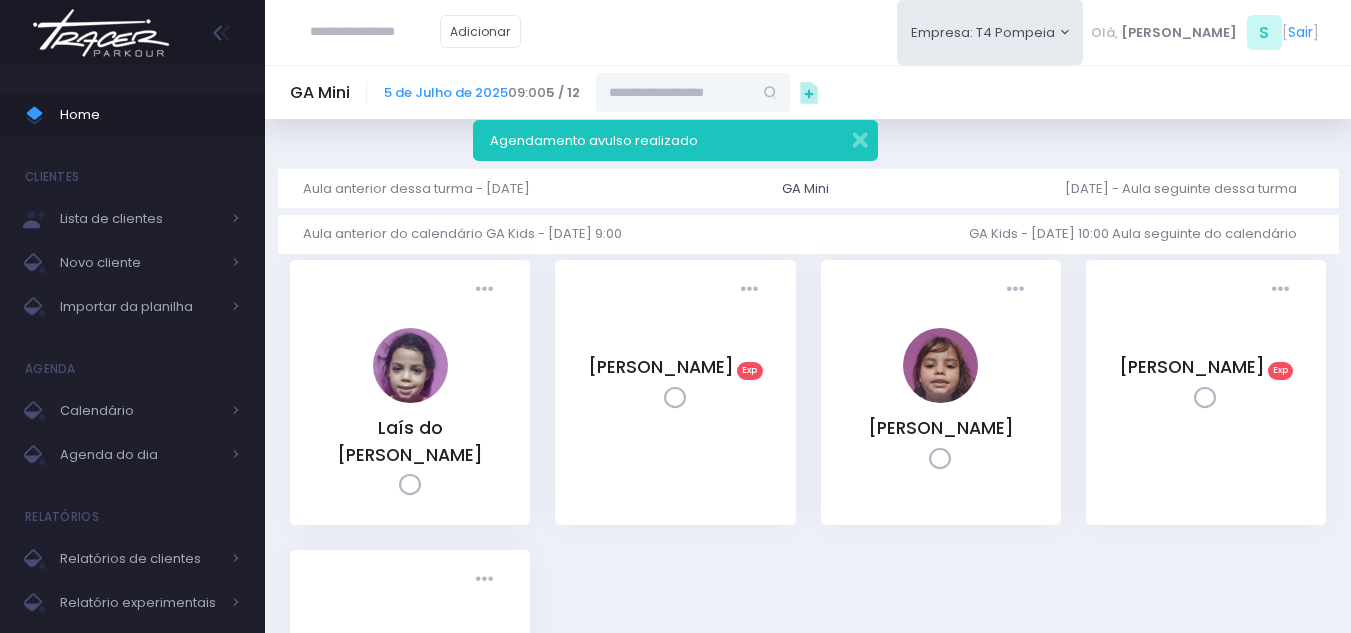scroll, scrollTop: 0, scrollLeft: 0, axis: both 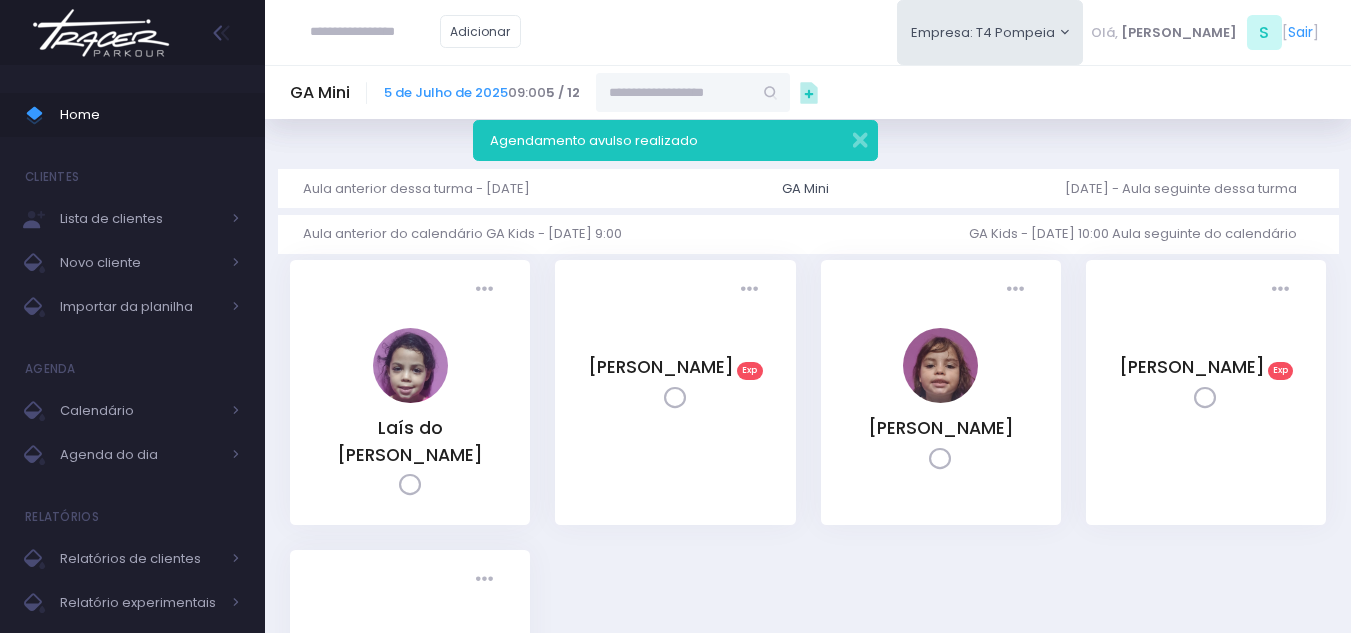 click at bounding box center [101, 33] 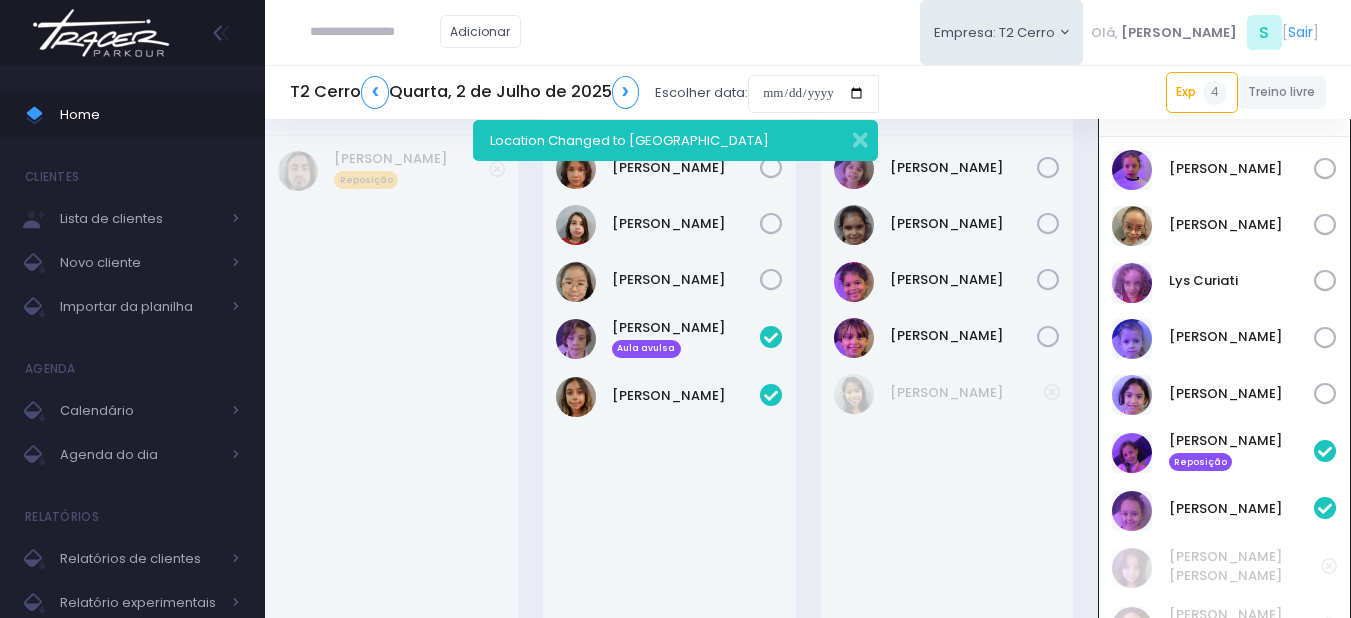 scroll, scrollTop: 0, scrollLeft: 0, axis: both 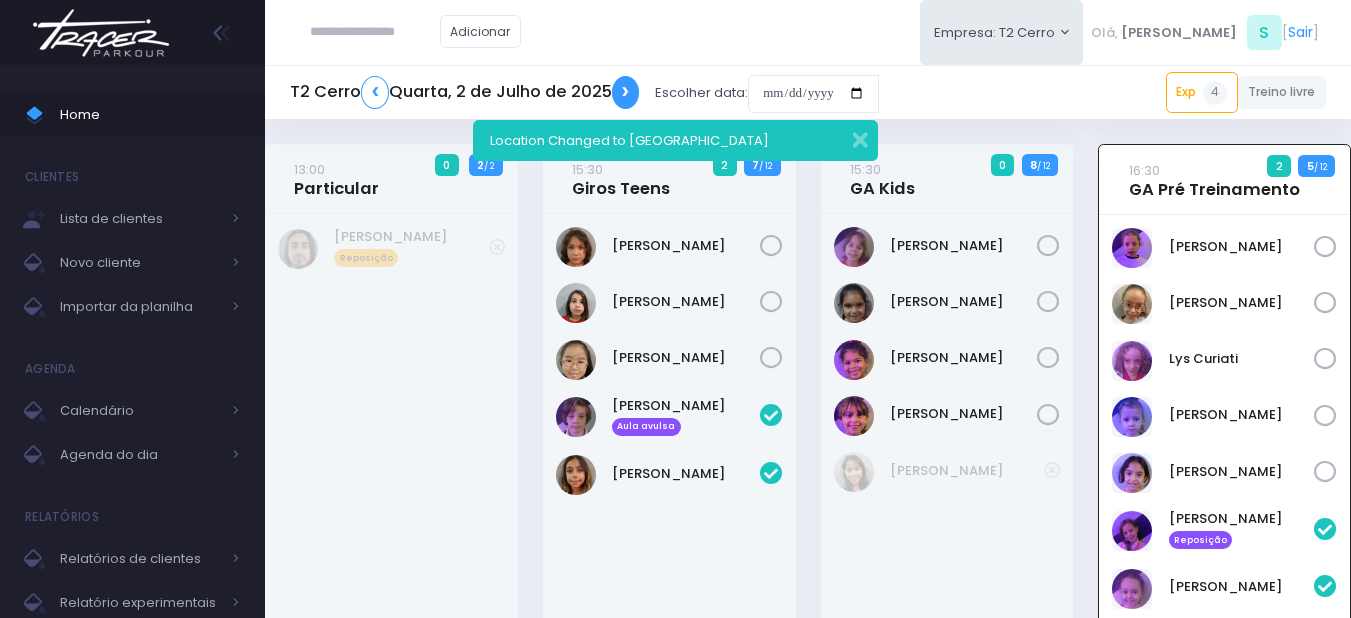 click on "❯" at bounding box center (626, 92) 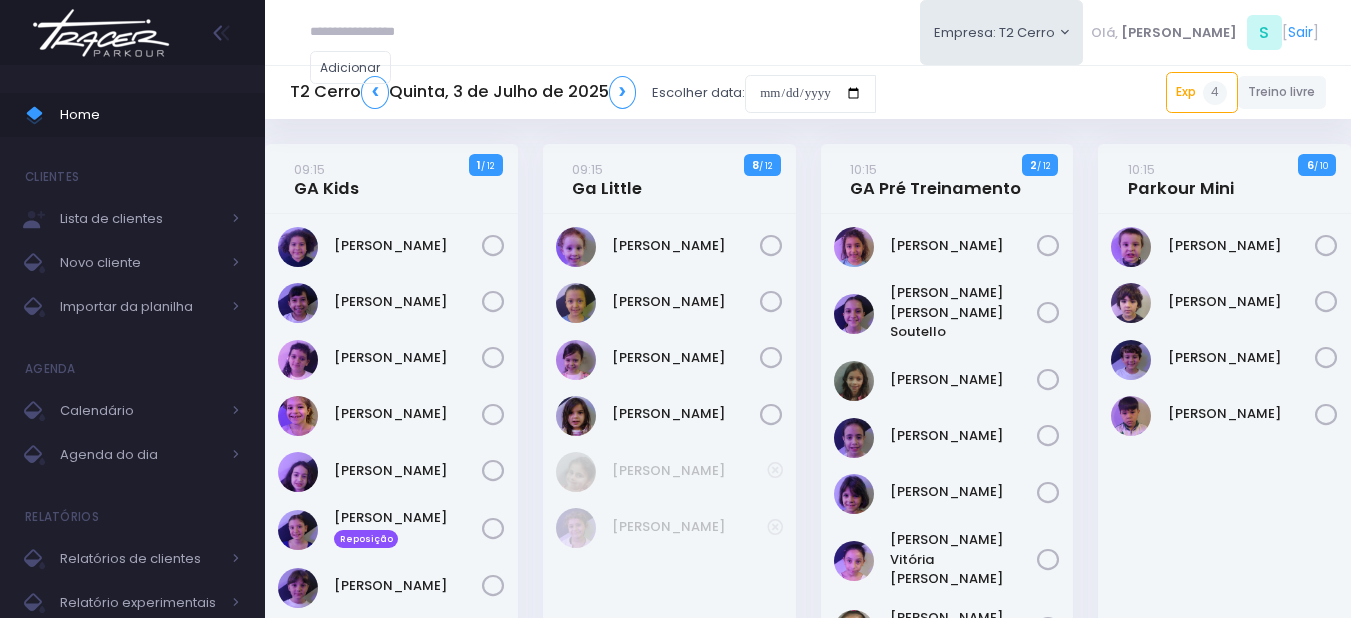scroll, scrollTop: 0, scrollLeft: 0, axis: both 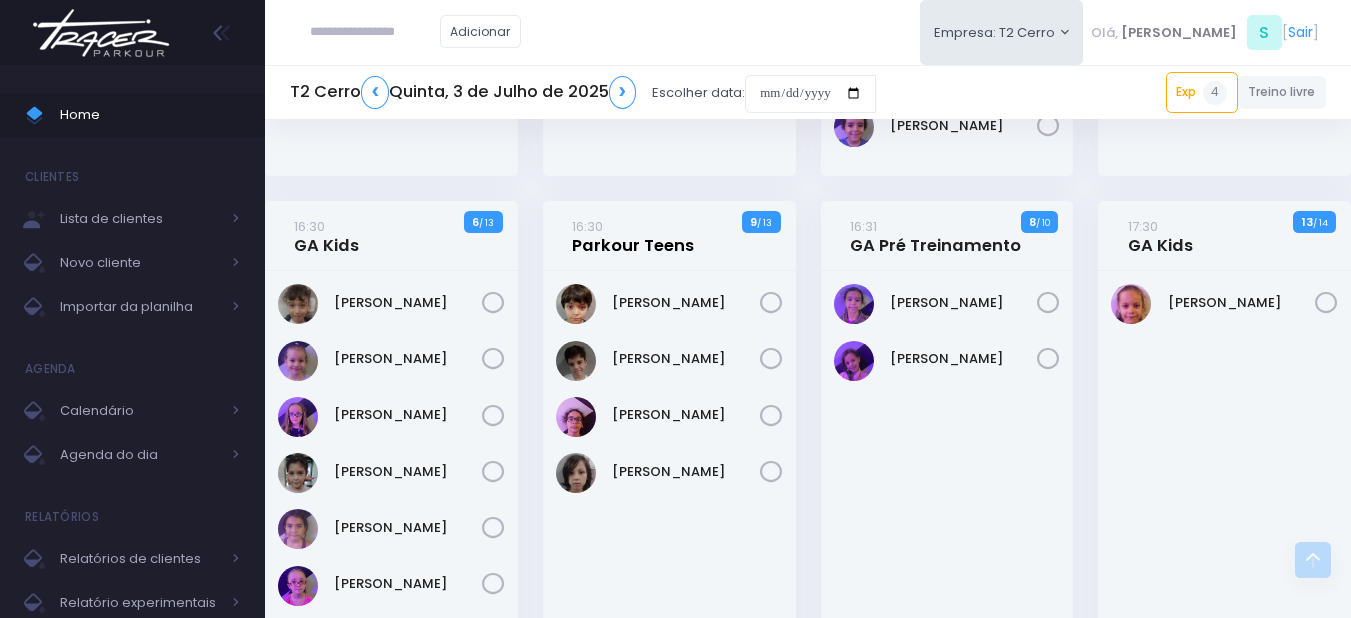 click on "16:30 Parkour Teens" at bounding box center [633, 236] 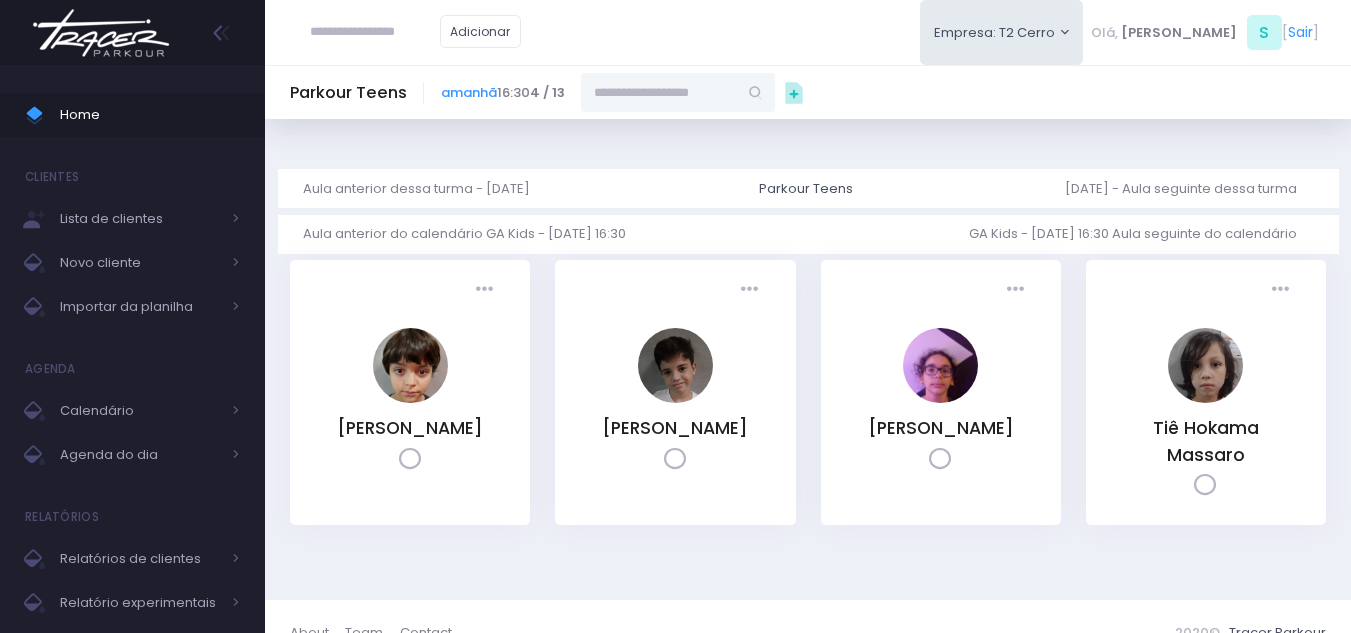 scroll, scrollTop: 0, scrollLeft: 0, axis: both 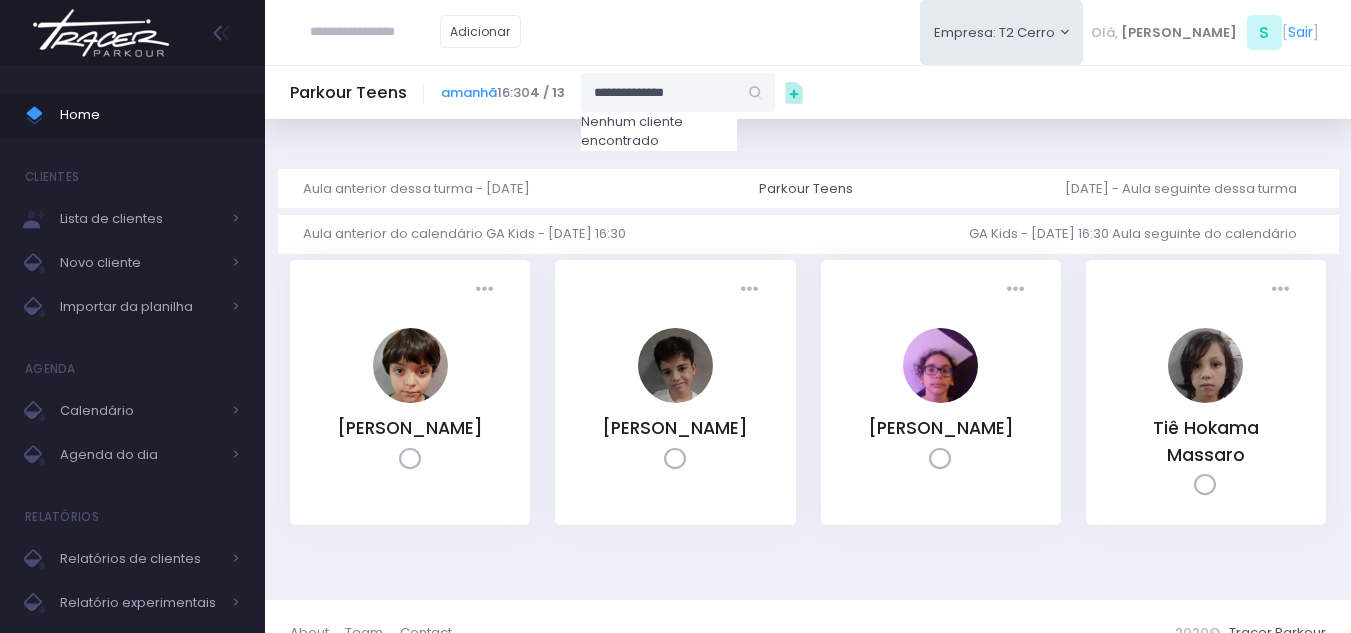 drag, startPoint x: 621, startPoint y: 99, endPoint x: 594, endPoint y: 95, distance: 27.294687 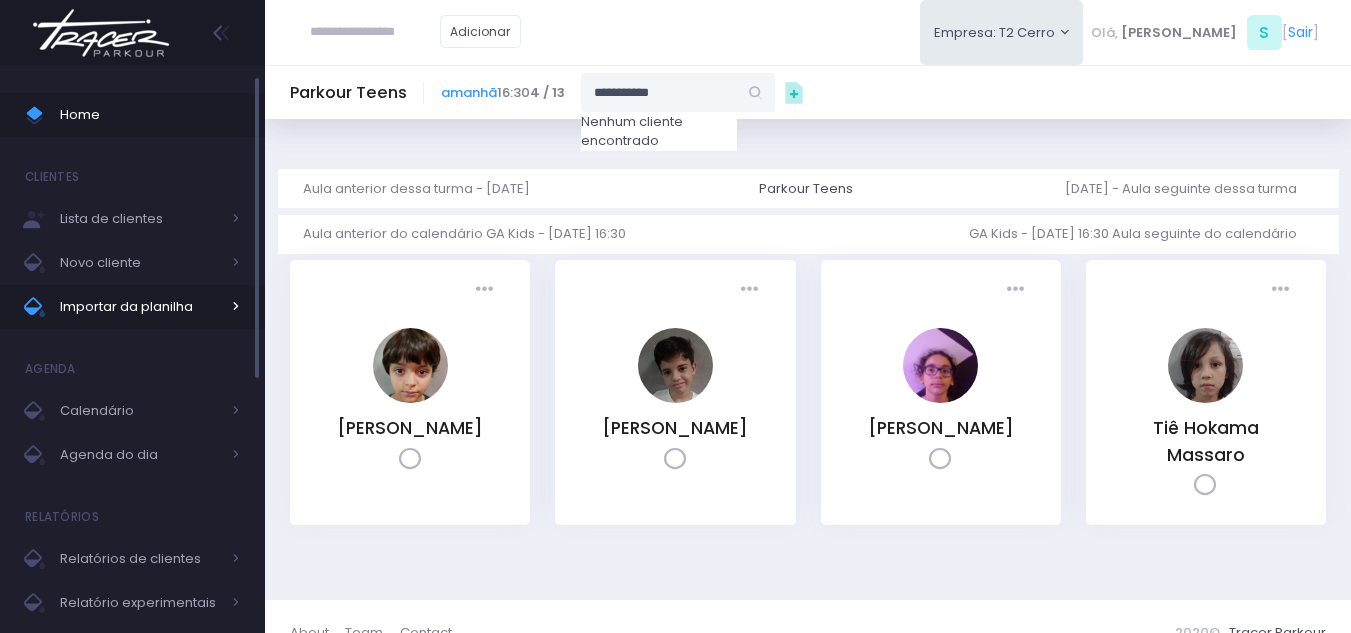 type on "**********" 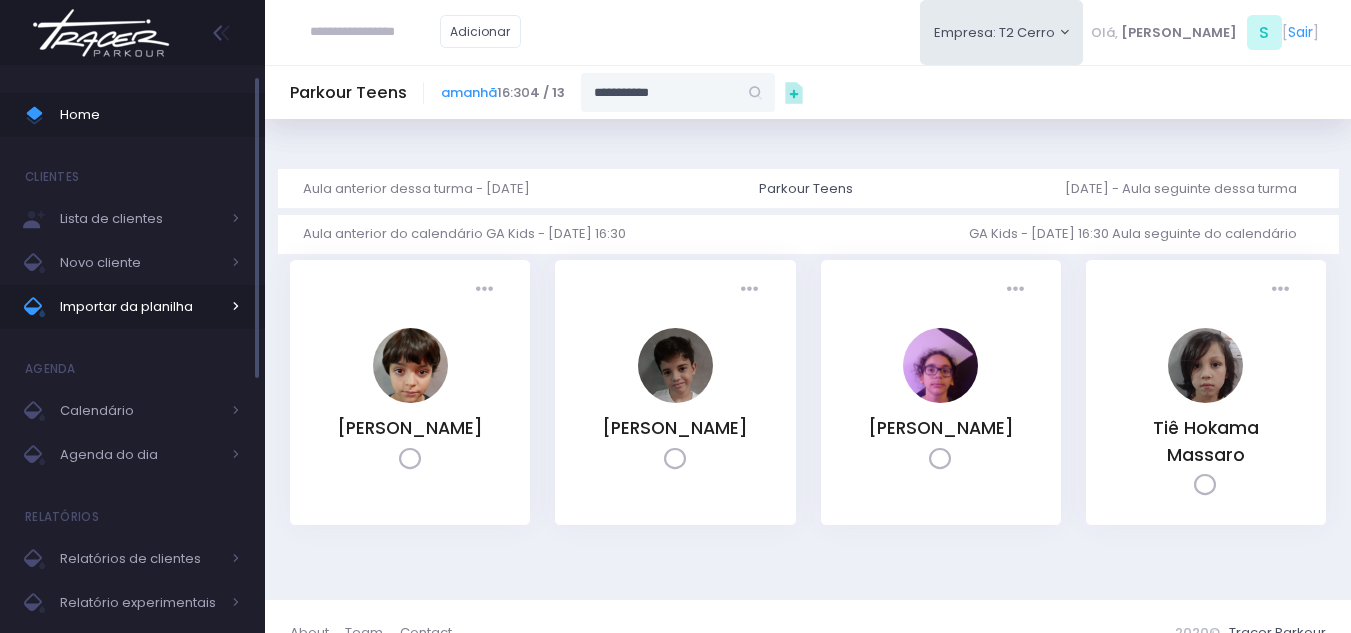 click on "Importar da planilha" at bounding box center (140, 307) 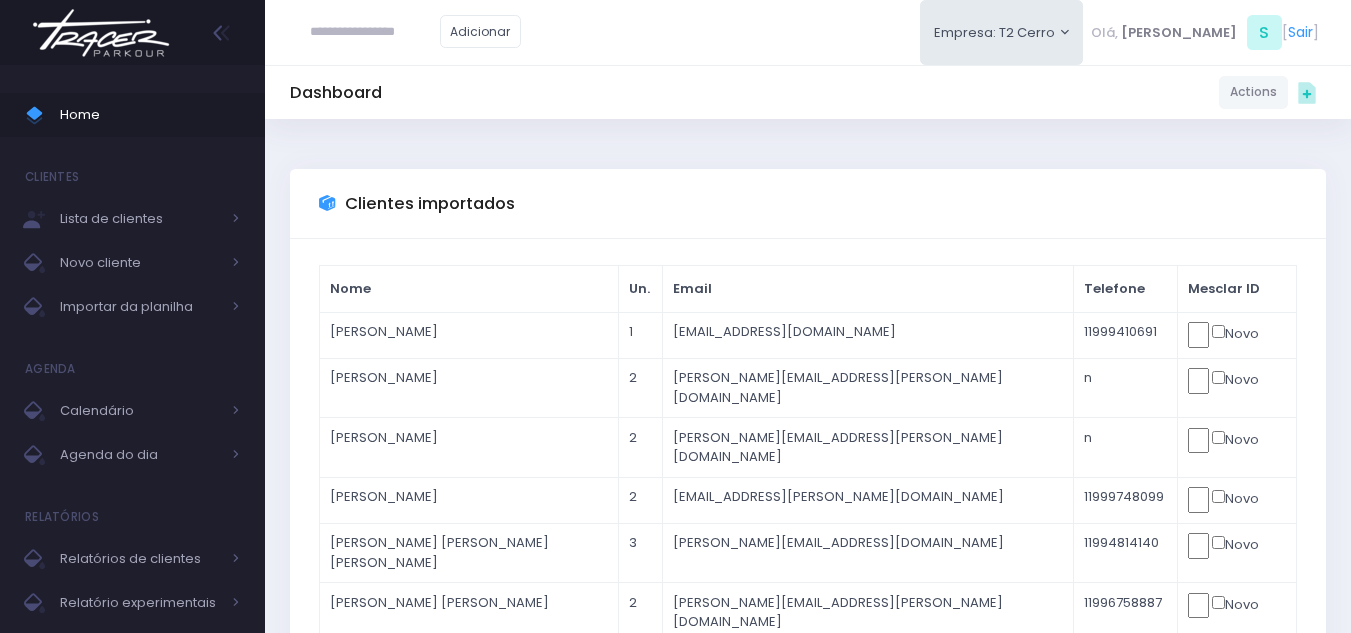 scroll, scrollTop: 0, scrollLeft: 0, axis: both 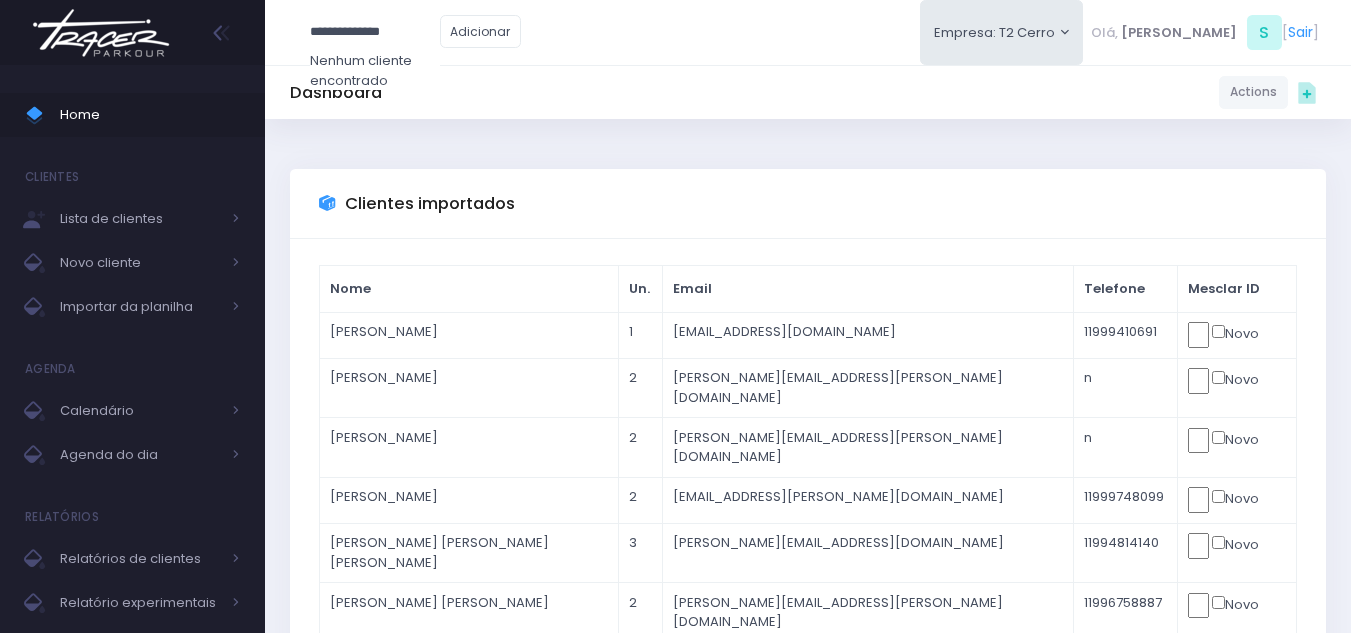drag, startPoint x: 338, startPoint y: 34, endPoint x: 299, endPoint y: 42, distance: 39.812057 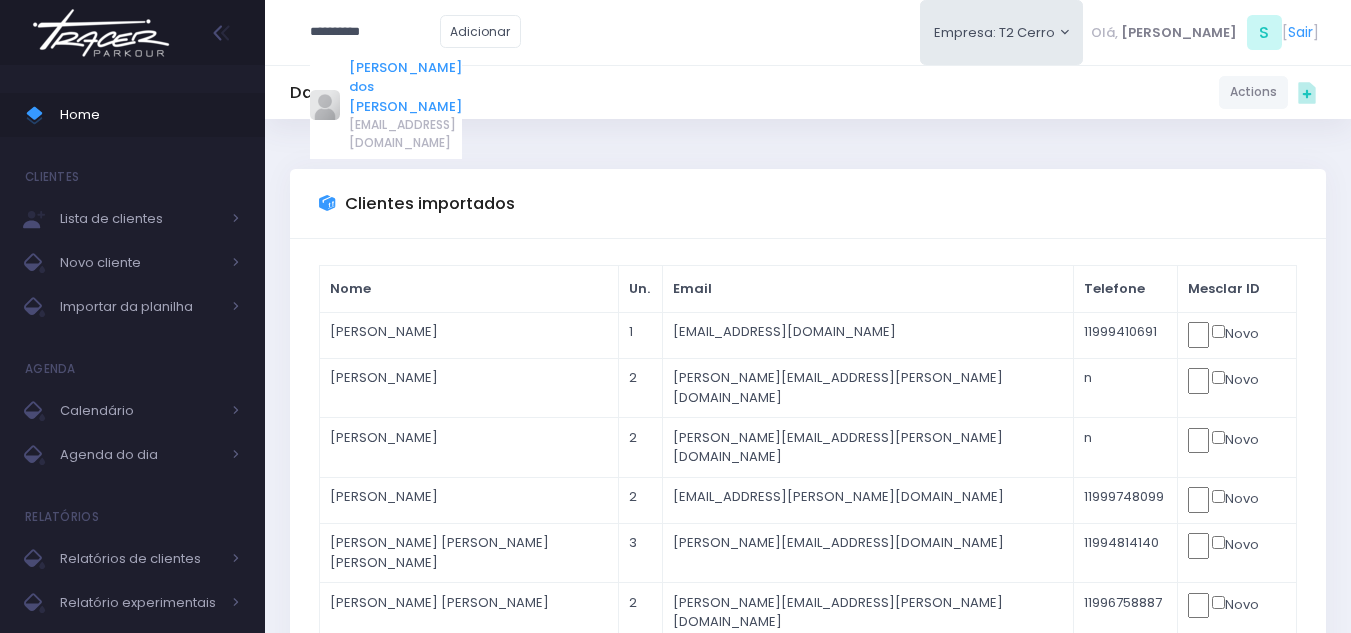 click on "Ulisses Barbosa Oliveira dos Santos" at bounding box center [405, 87] 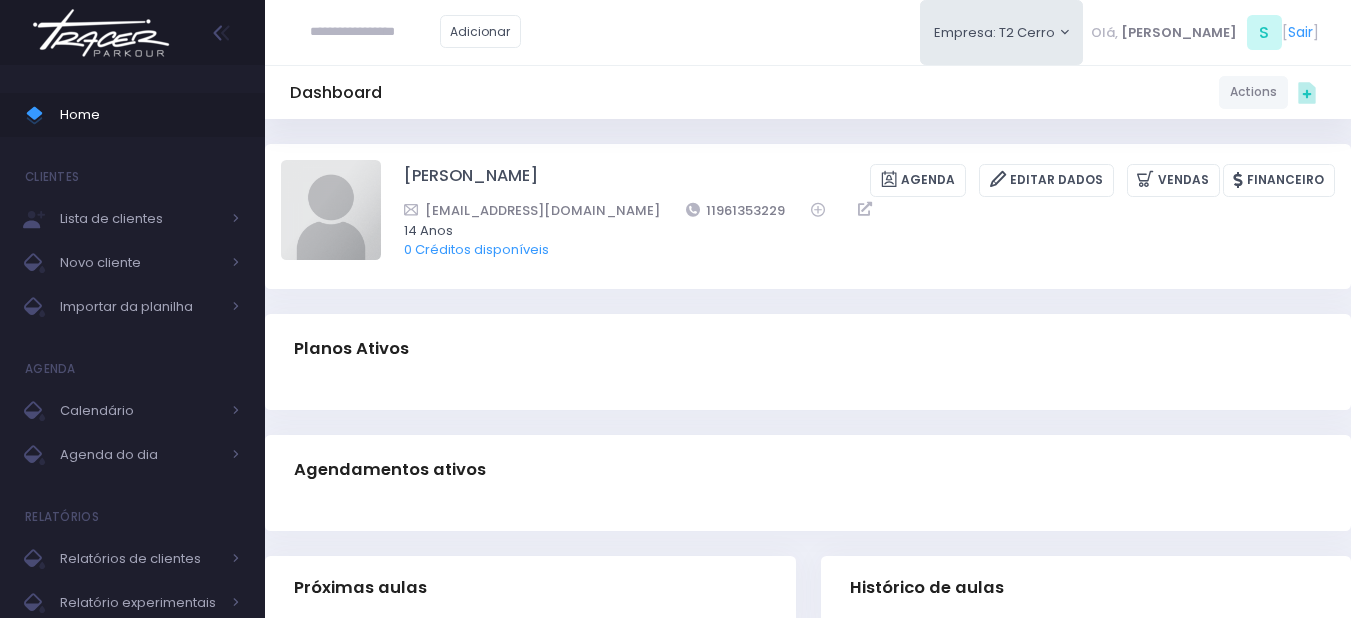 scroll, scrollTop: 0, scrollLeft: 0, axis: both 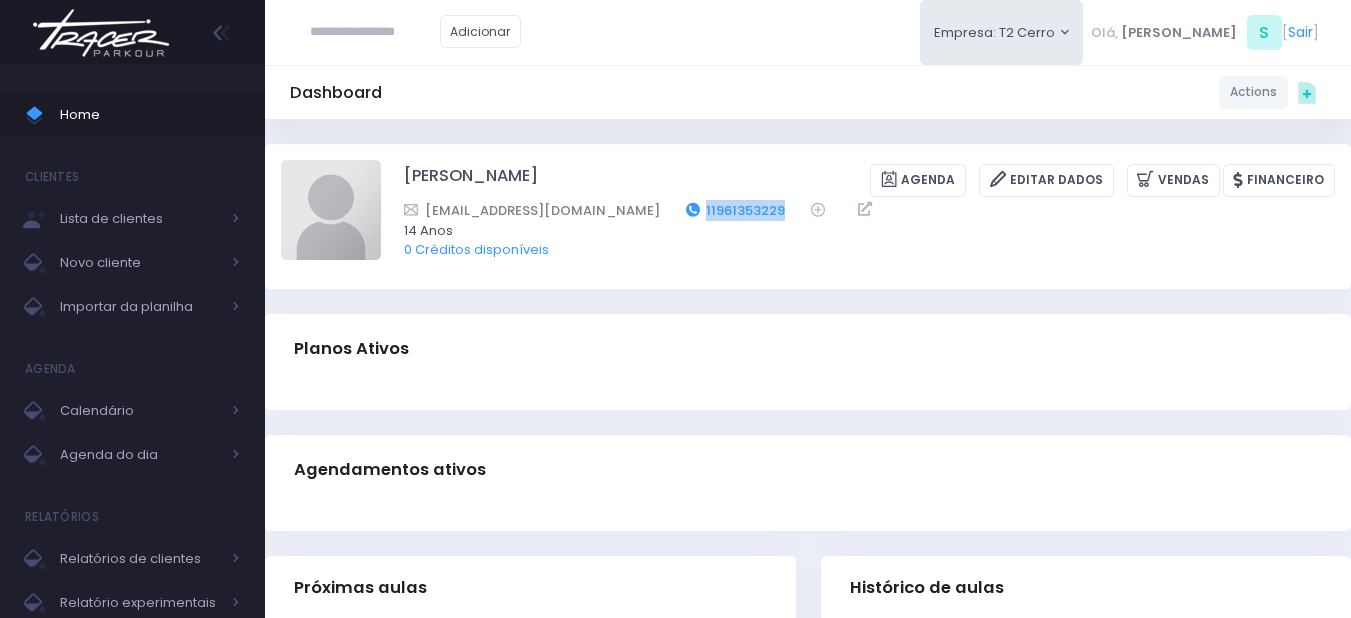 drag, startPoint x: 728, startPoint y: 203, endPoint x: 629, endPoint y: 207, distance: 99.08077 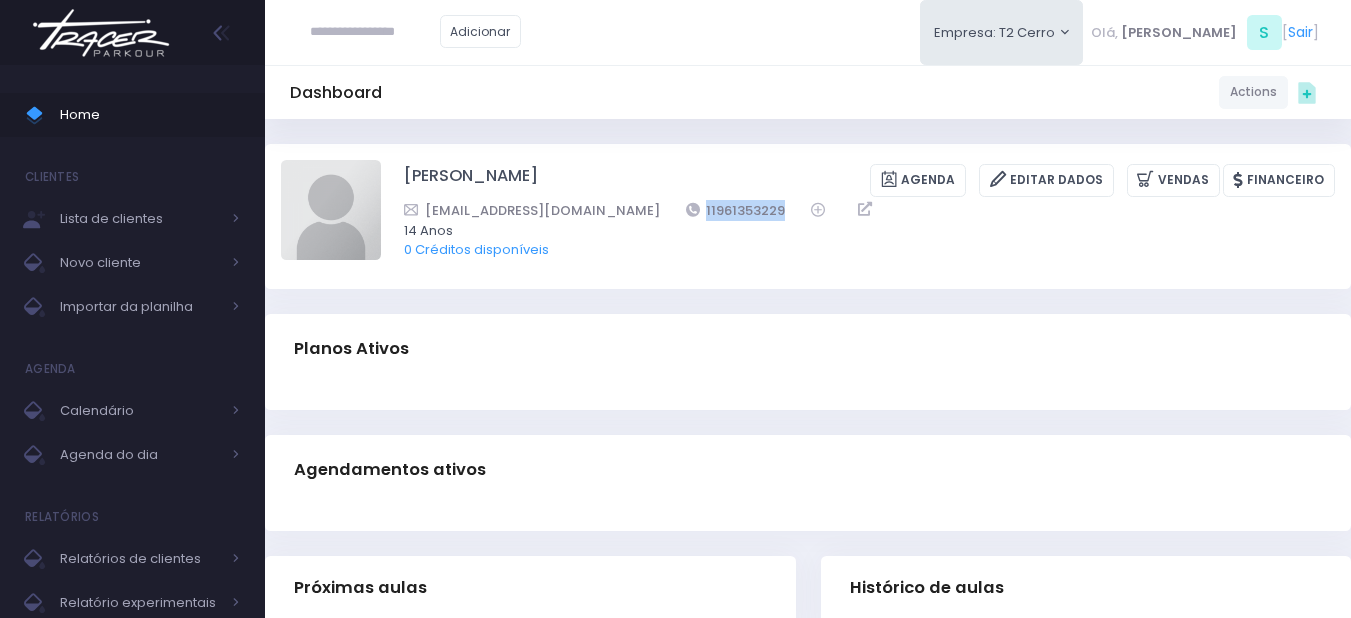 click at bounding box center [101, 33] 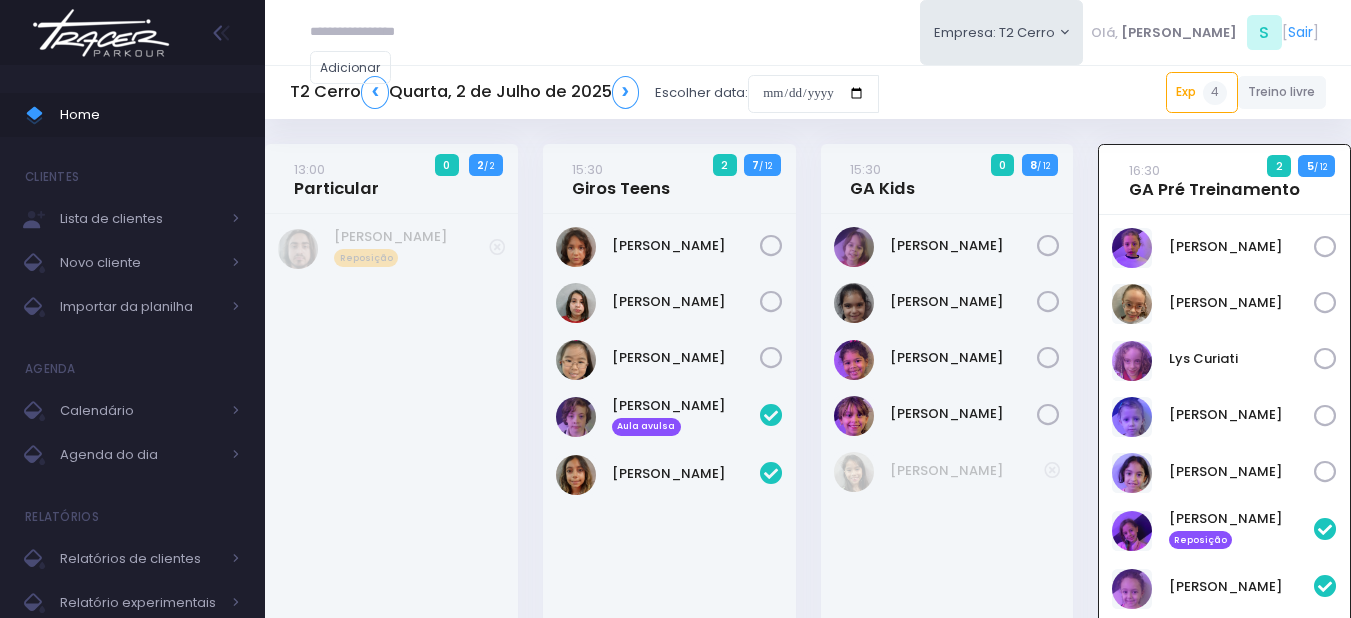 scroll, scrollTop: 144, scrollLeft: 0, axis: vertical 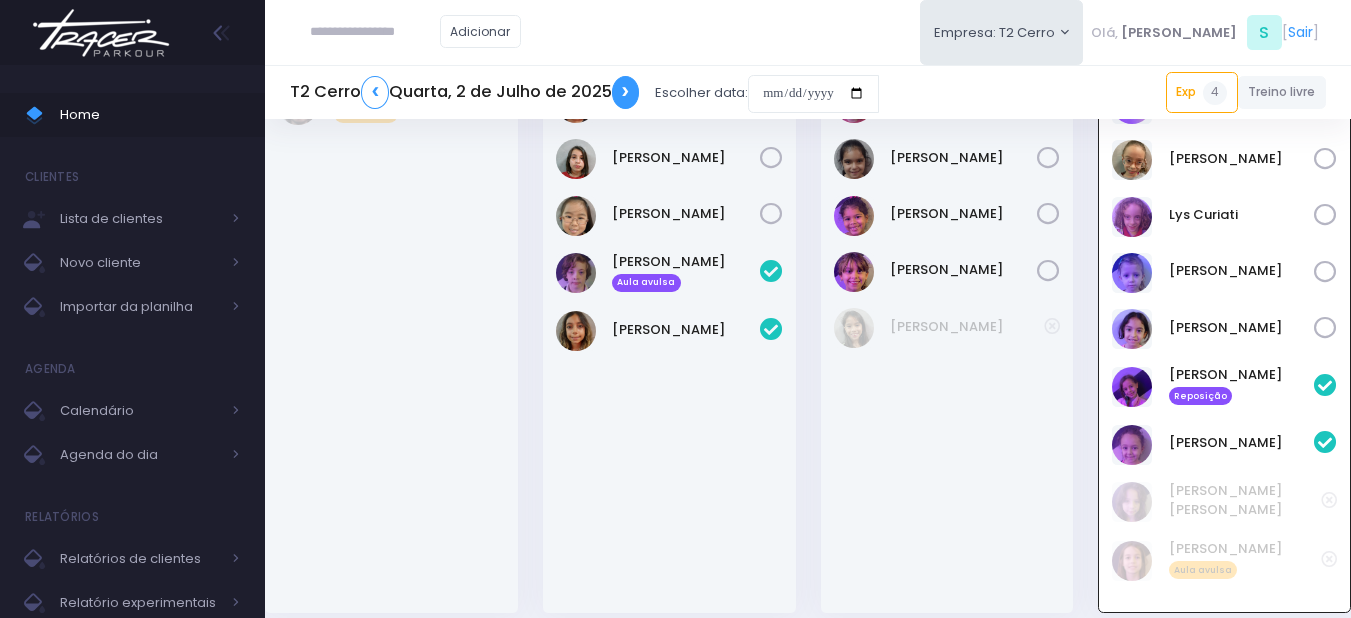 click on "❯" at bounding box center [626, 92] 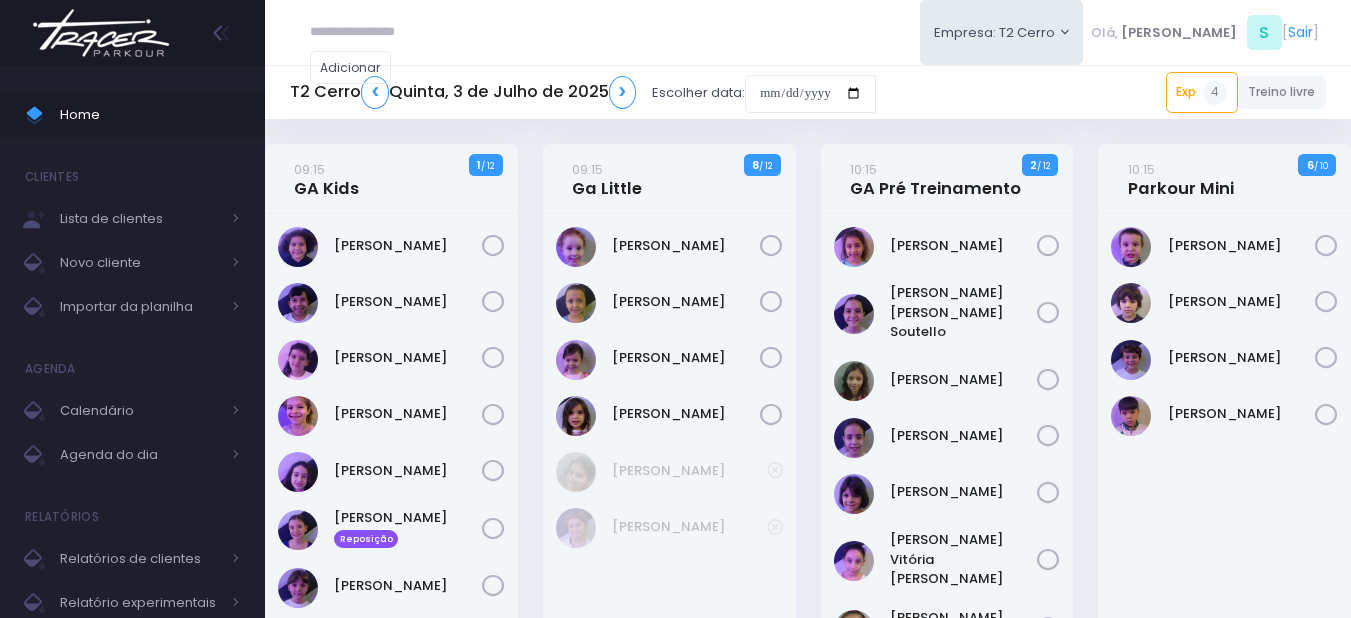 scroll, scrollTop: 0, scrollLeft: 0, axis: both 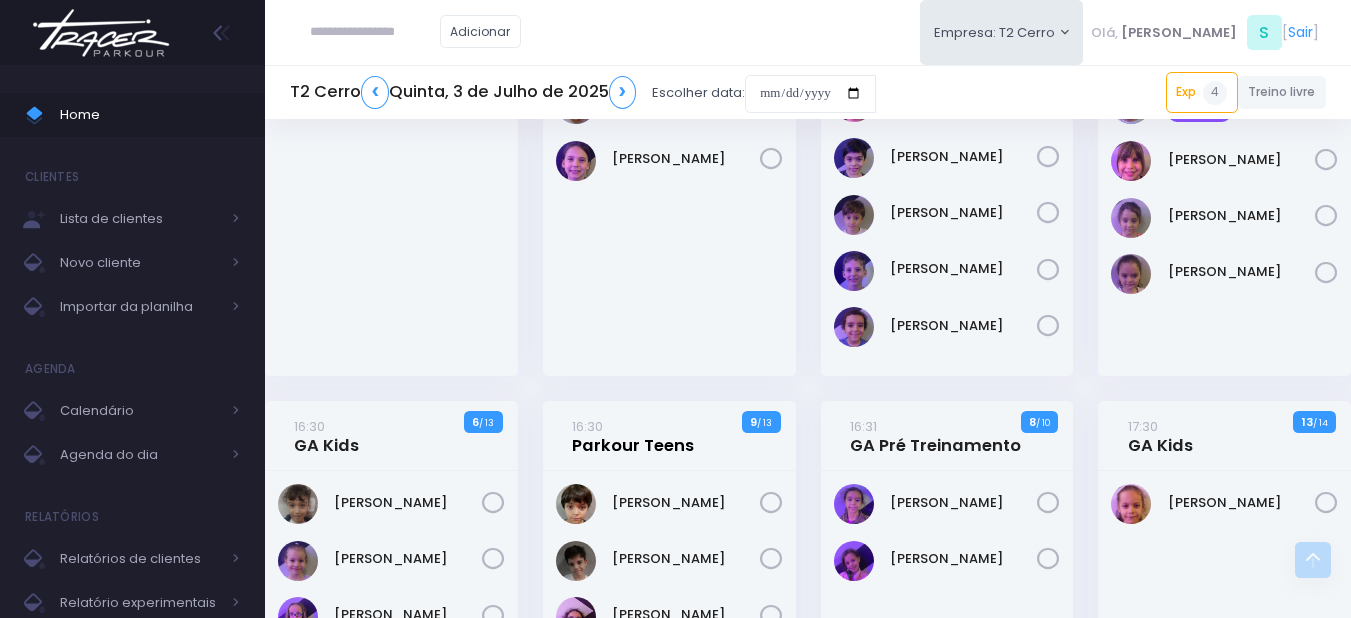 click on "16:30 Parkour Teens" at bounding box center (633, 436) 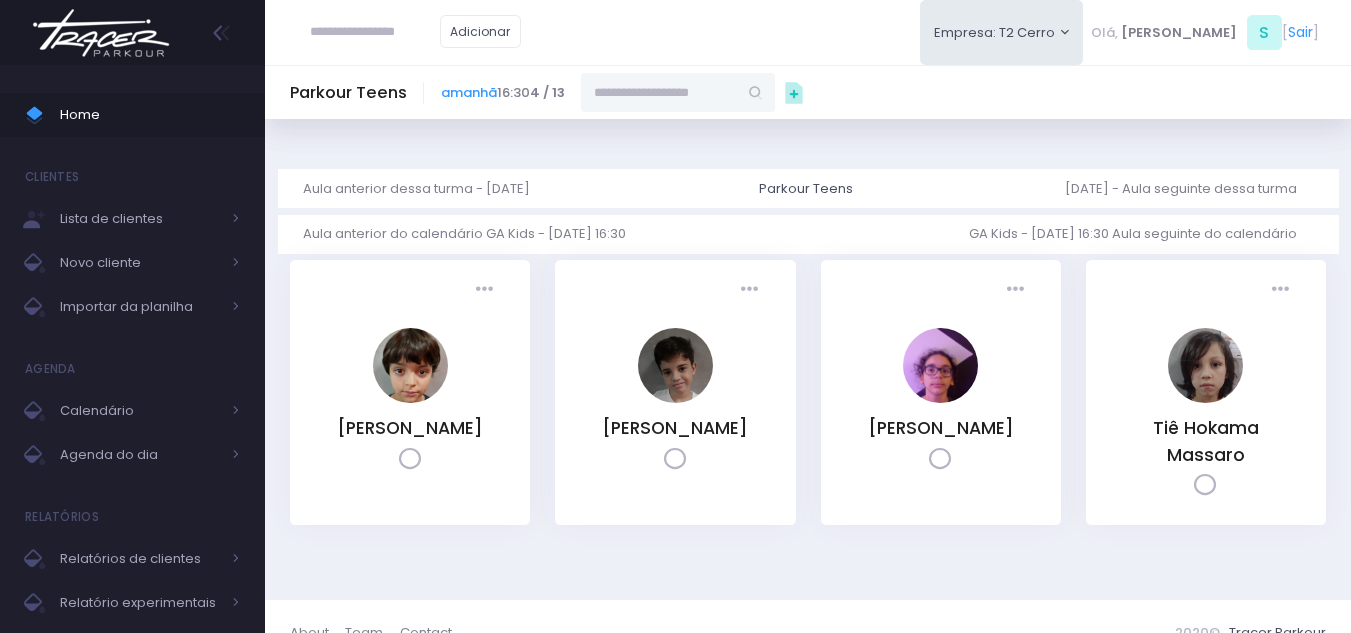 scroll, scrollTop: 0, scrollLeft: 0, axis: both 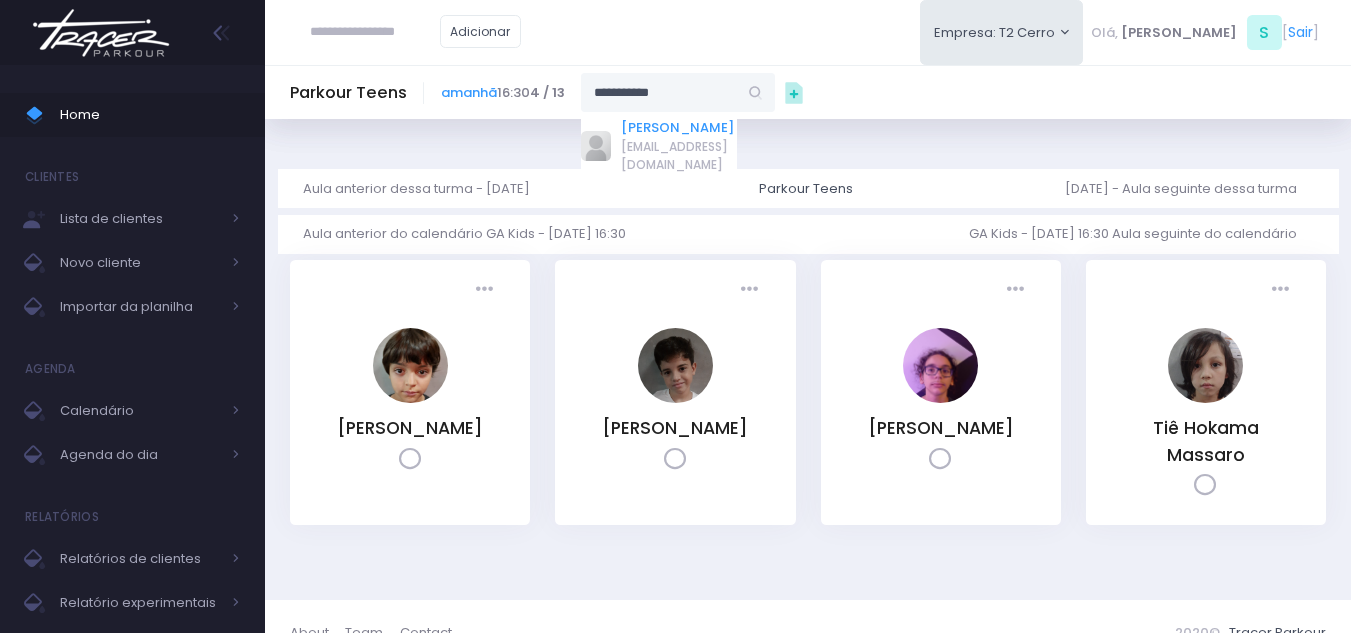 click on "[PERSON_NAME]" at bounding box center [679, 128] 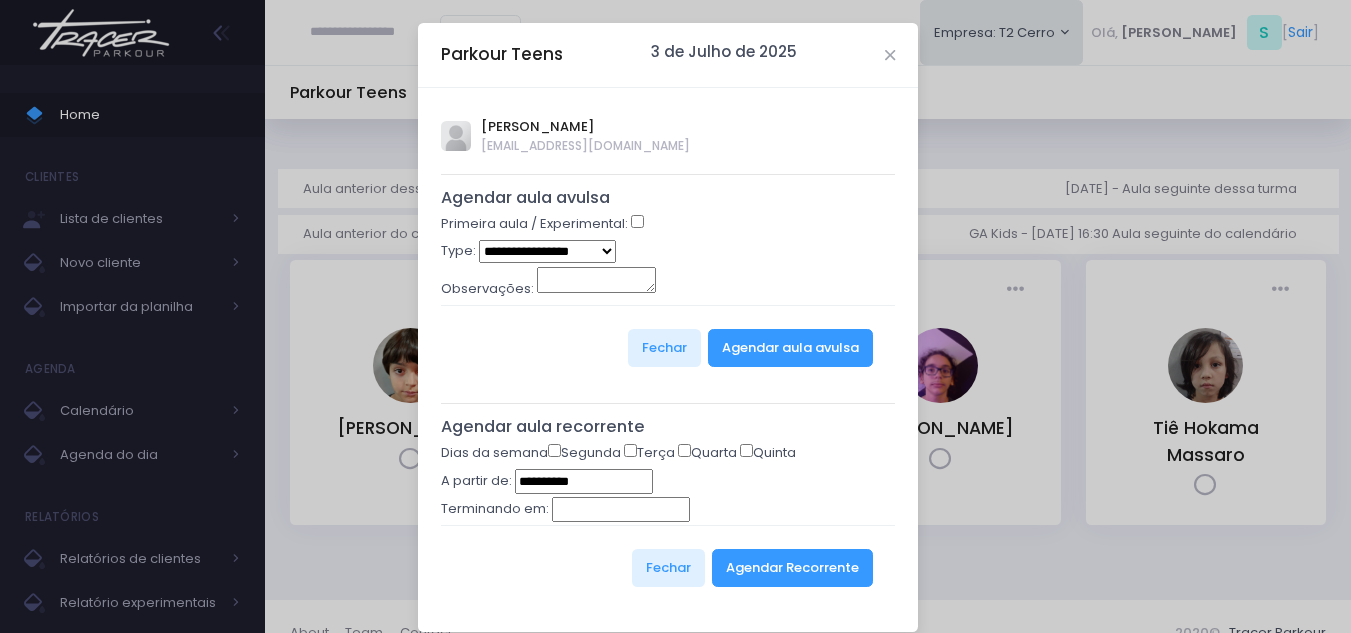type on "**********" 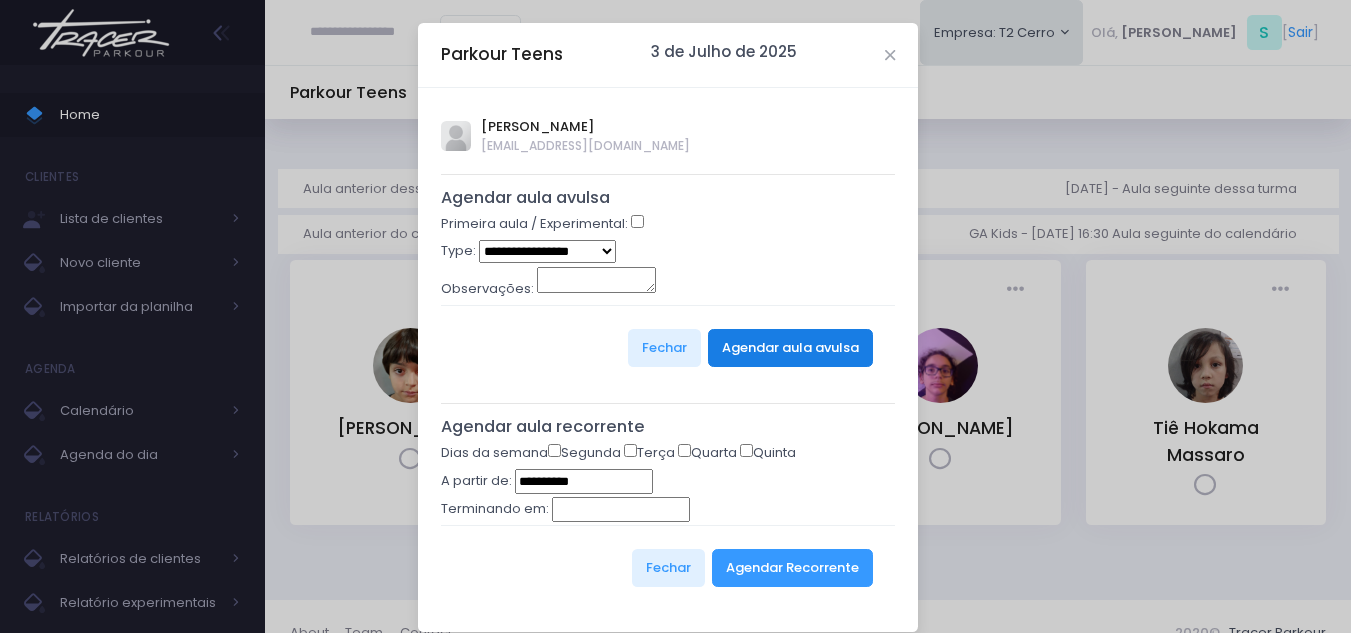 click on "Agendar aula avulsa" at bounding box center [790, 348] 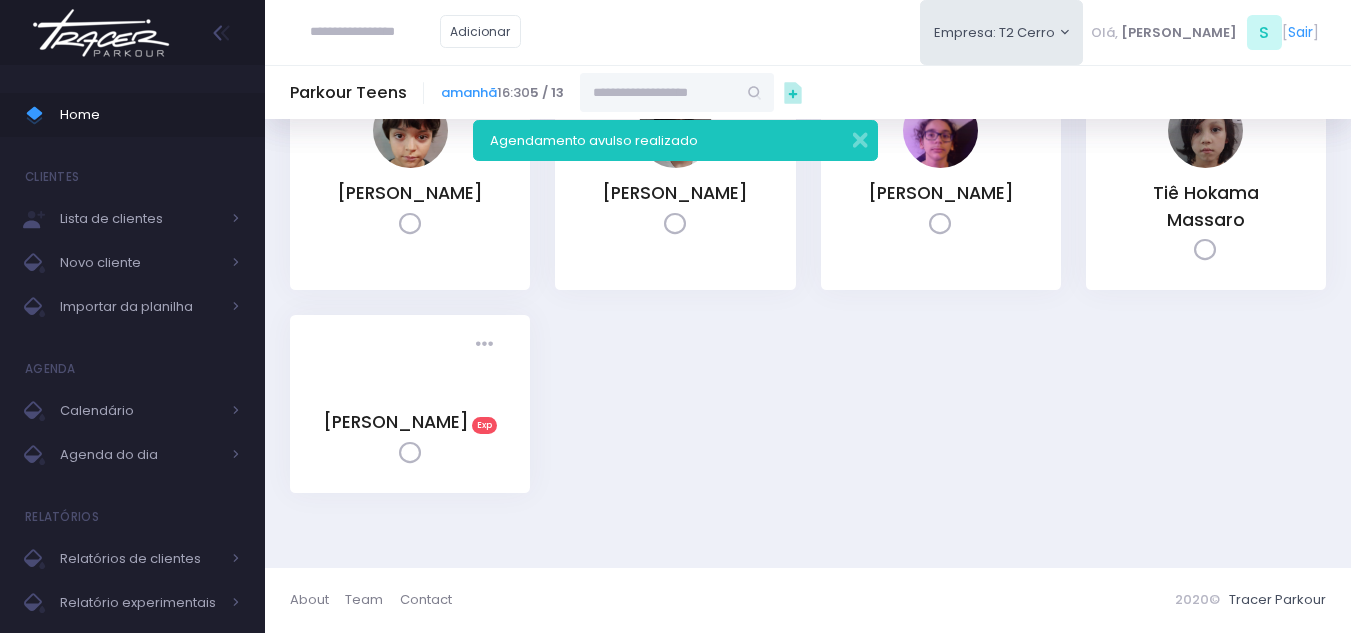 scroll, scrollTop: 281, scrollLeft: 0, axis: vertical 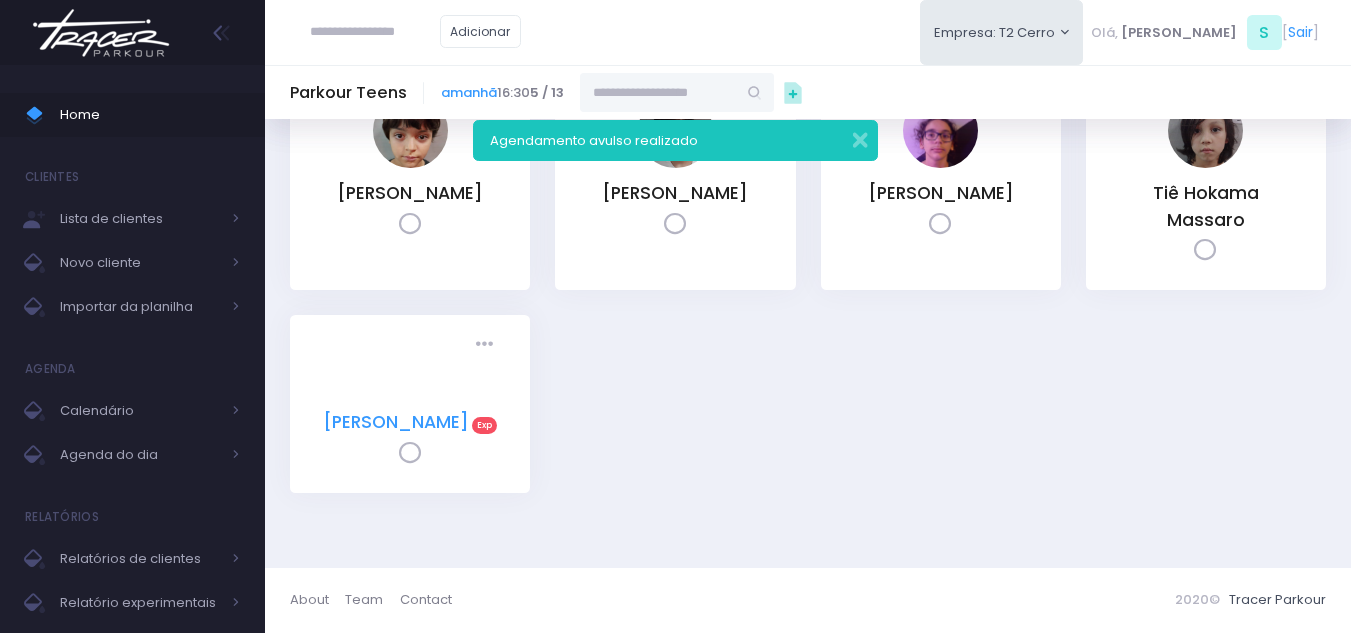 click on "[PERSON_NAME]" at bounding box center [396, 422] 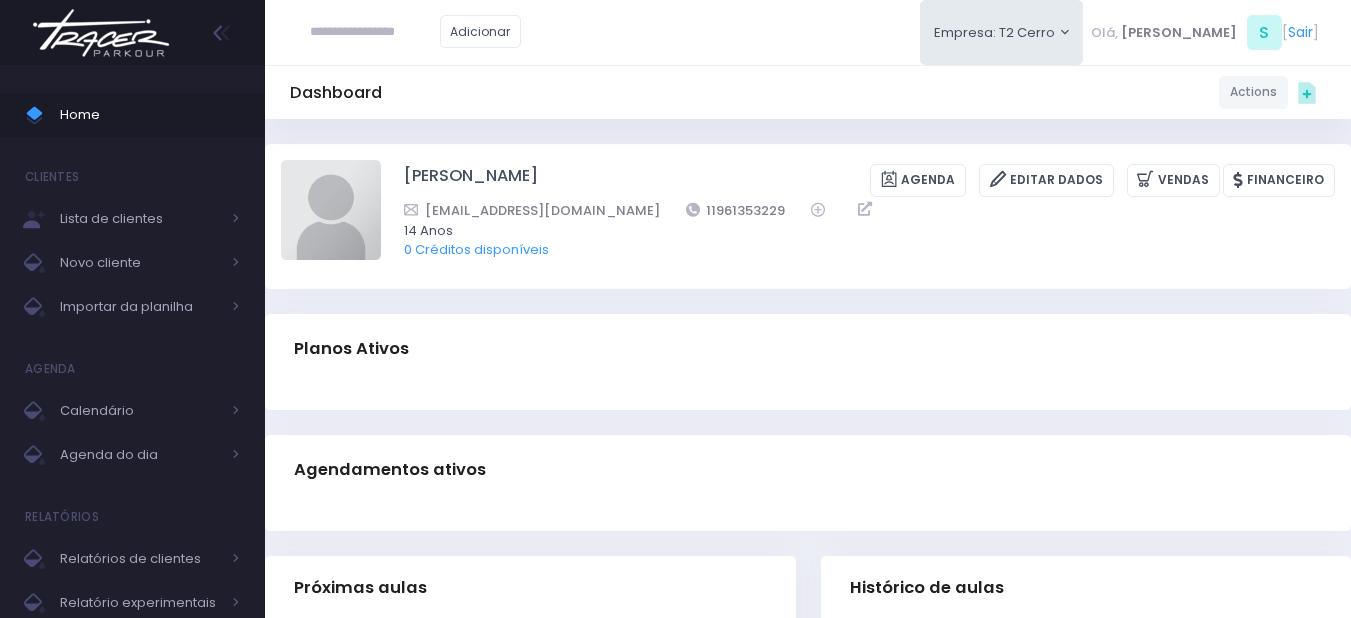 scroll, scrollTop: 0, scrollLeft: 0, axis: both 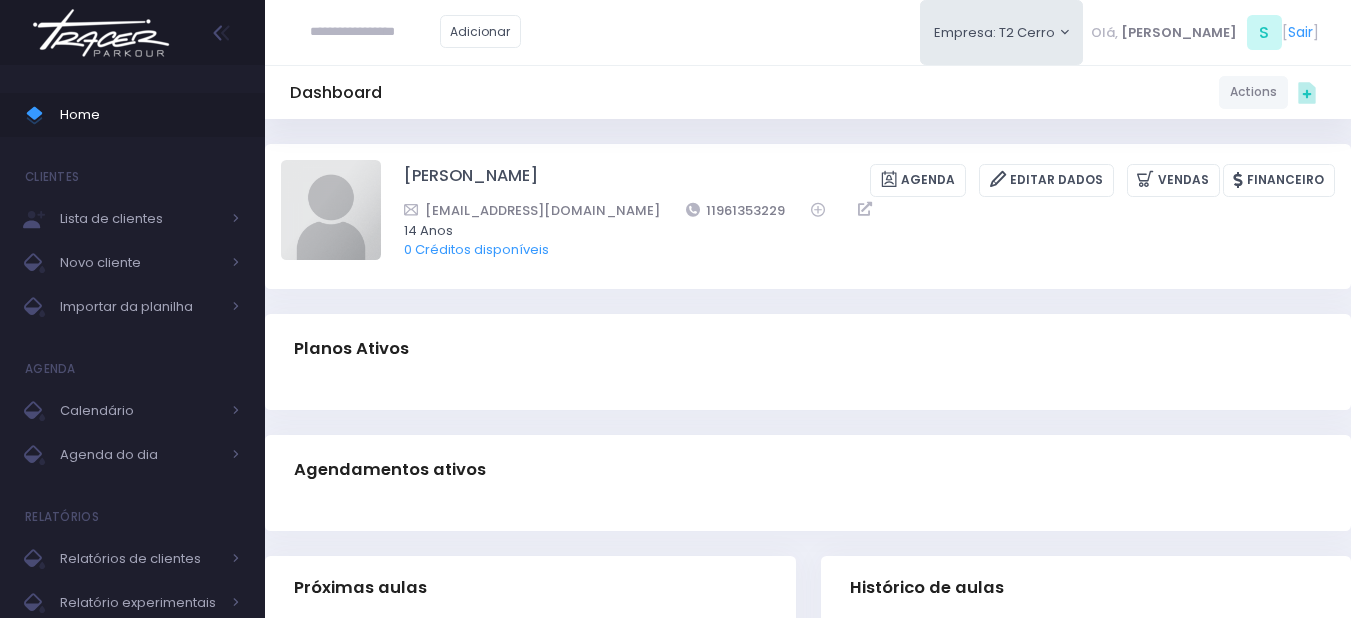 click at bounding box center [101, 33] 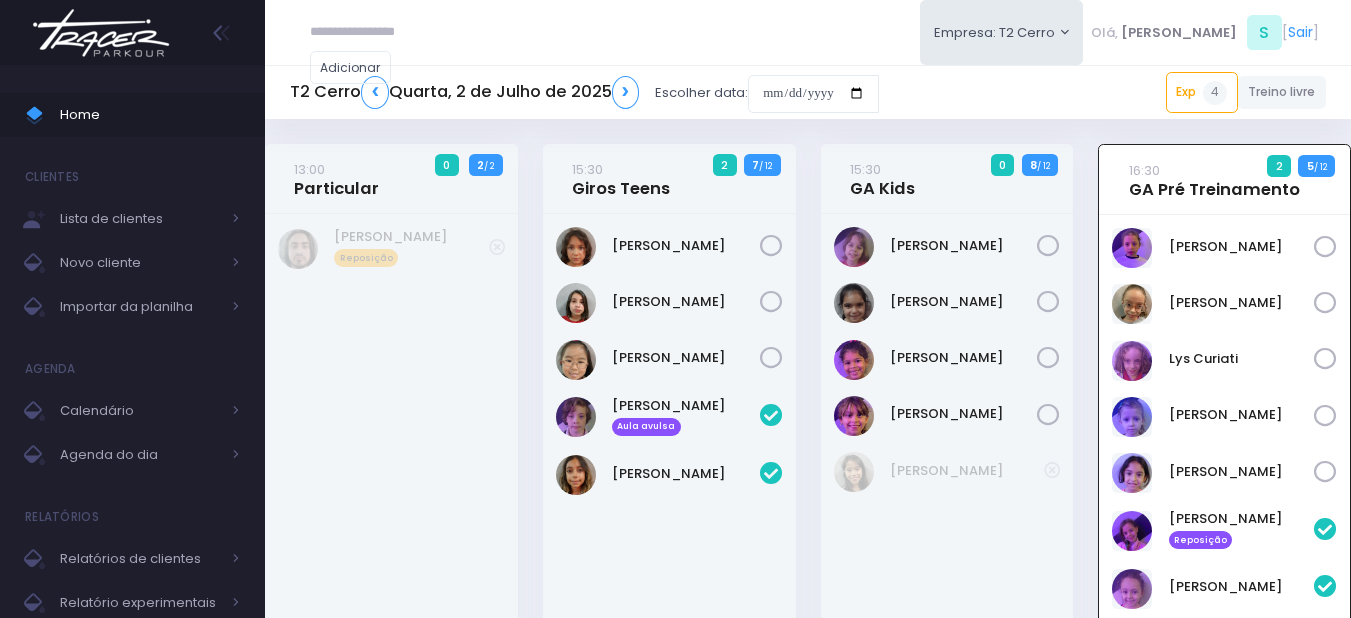 scroll, scrollTop: 0, scrollLeft: 0, axis: both 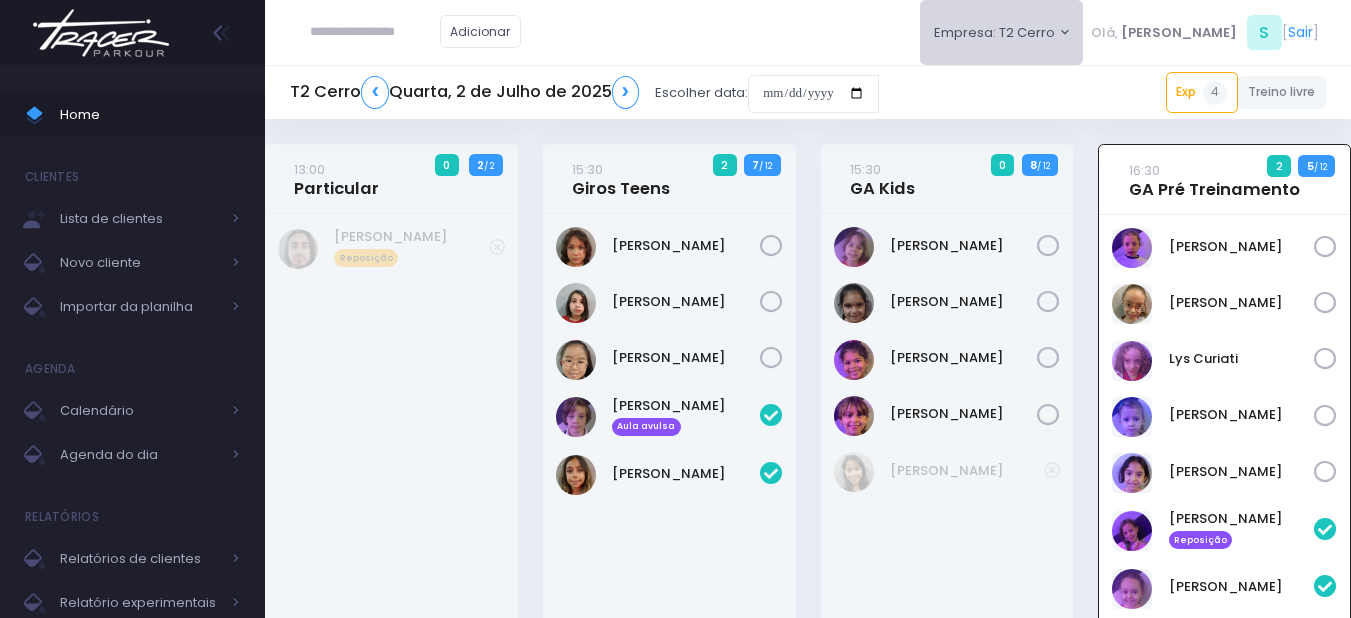 click on "Empresa: T2 Cerro" at bounding box center [1002, 32] 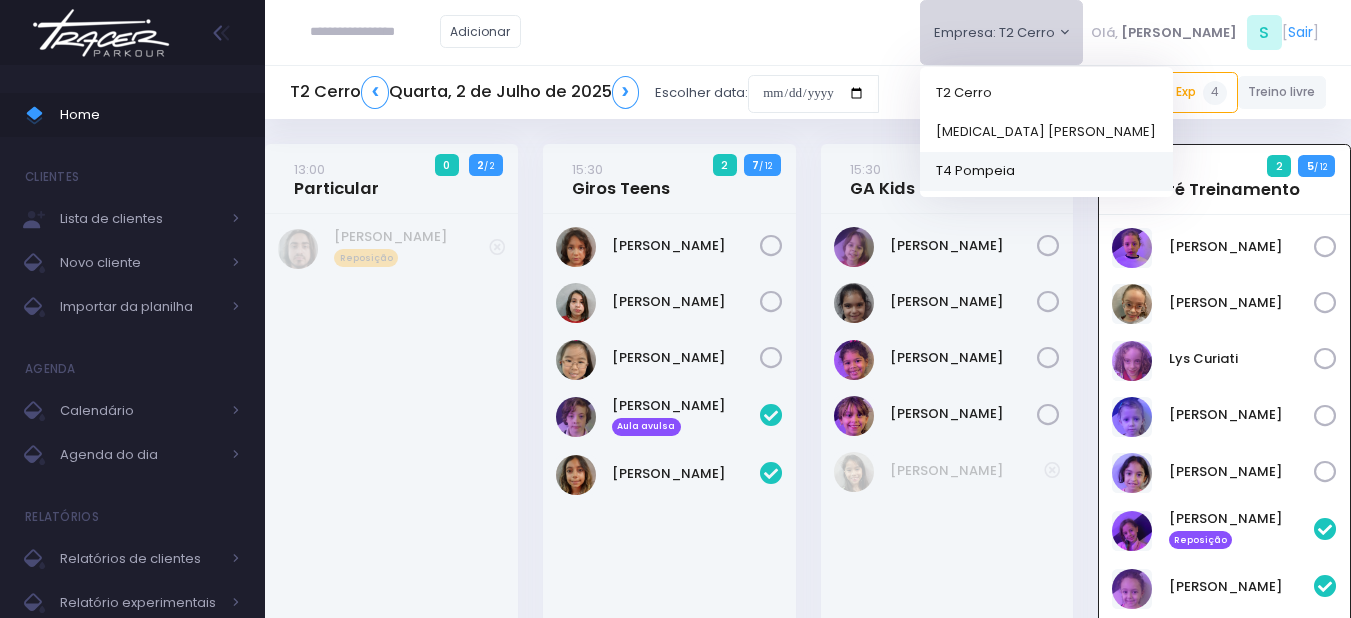 click on "T4 Pompeia" at bounding box center [1046, 170] 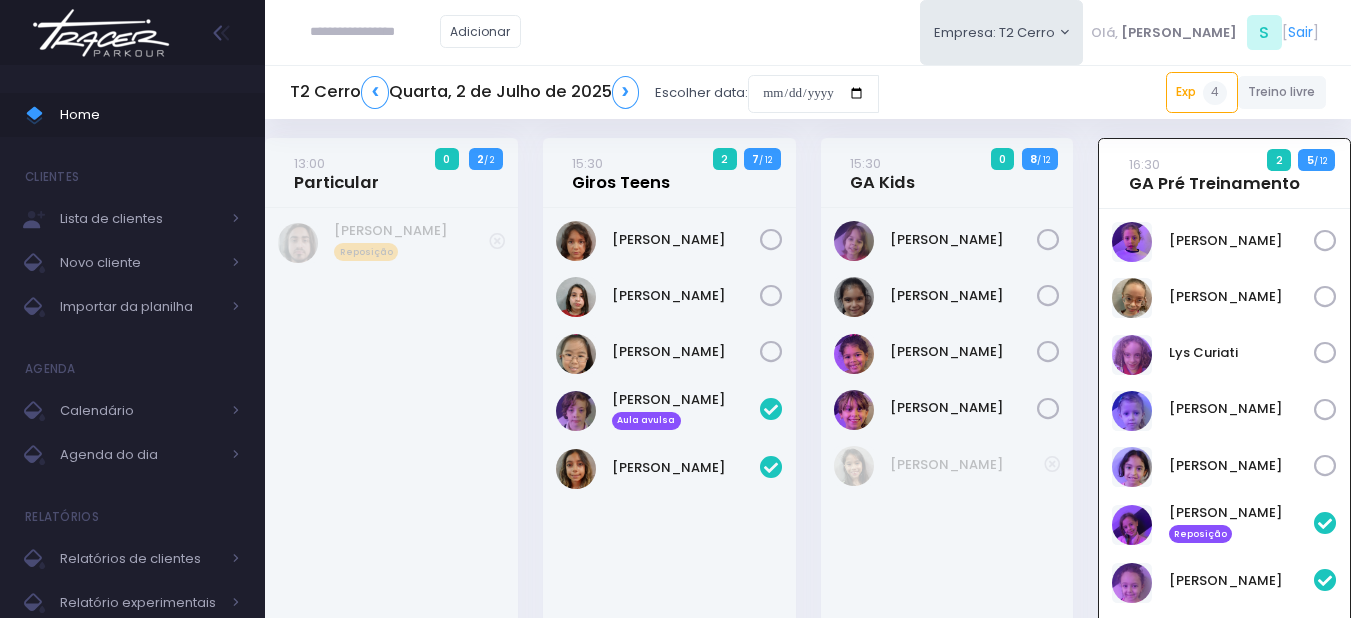 scroll, scrollTop: 0, scrollLeft: 0, axis: both 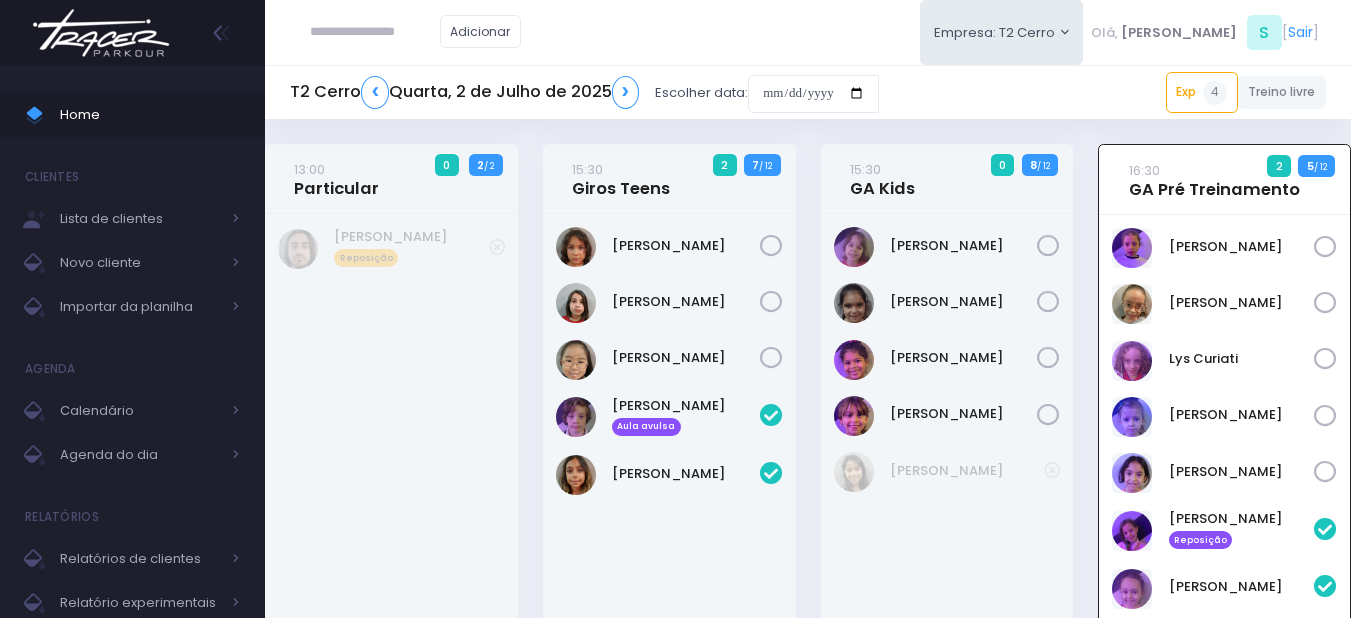 click at bounding box center [375, 32] 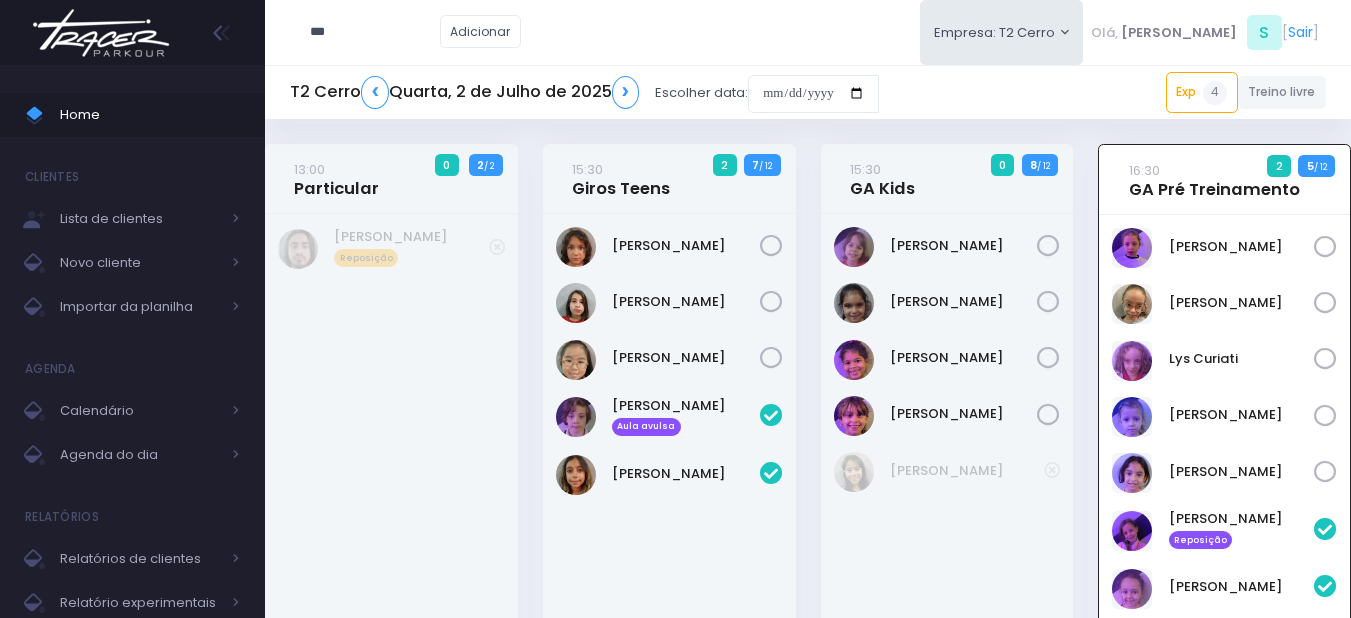 type on "****" 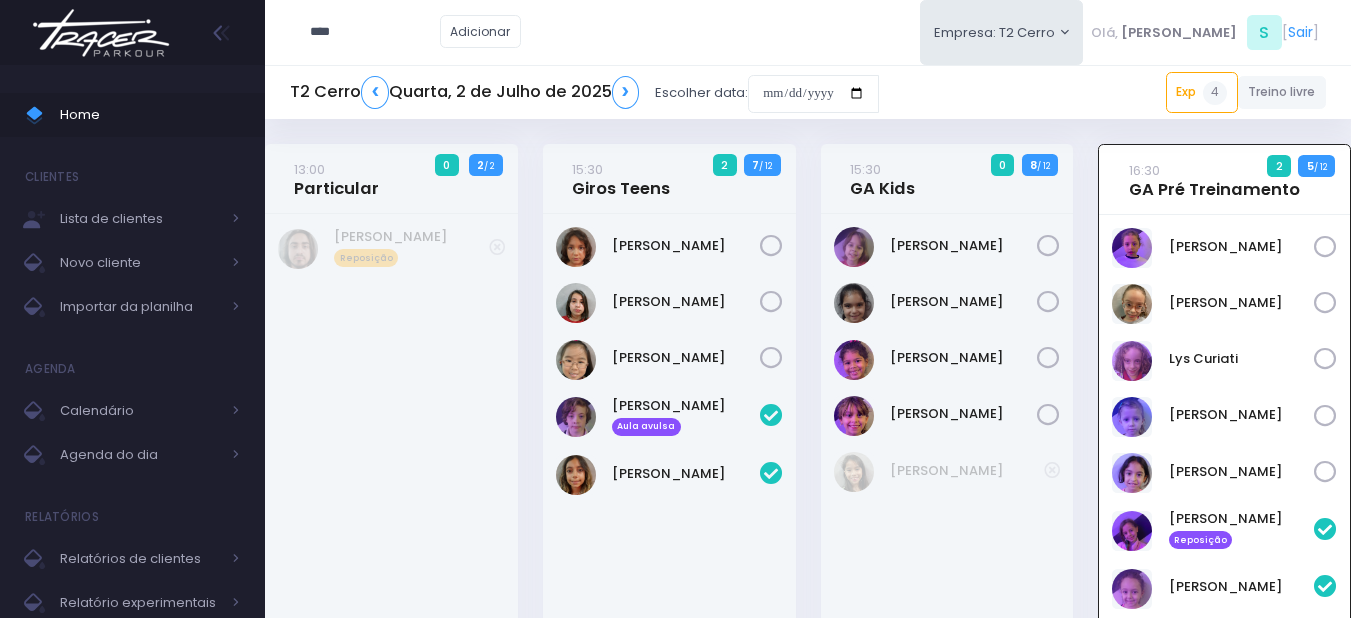 type on "**********" 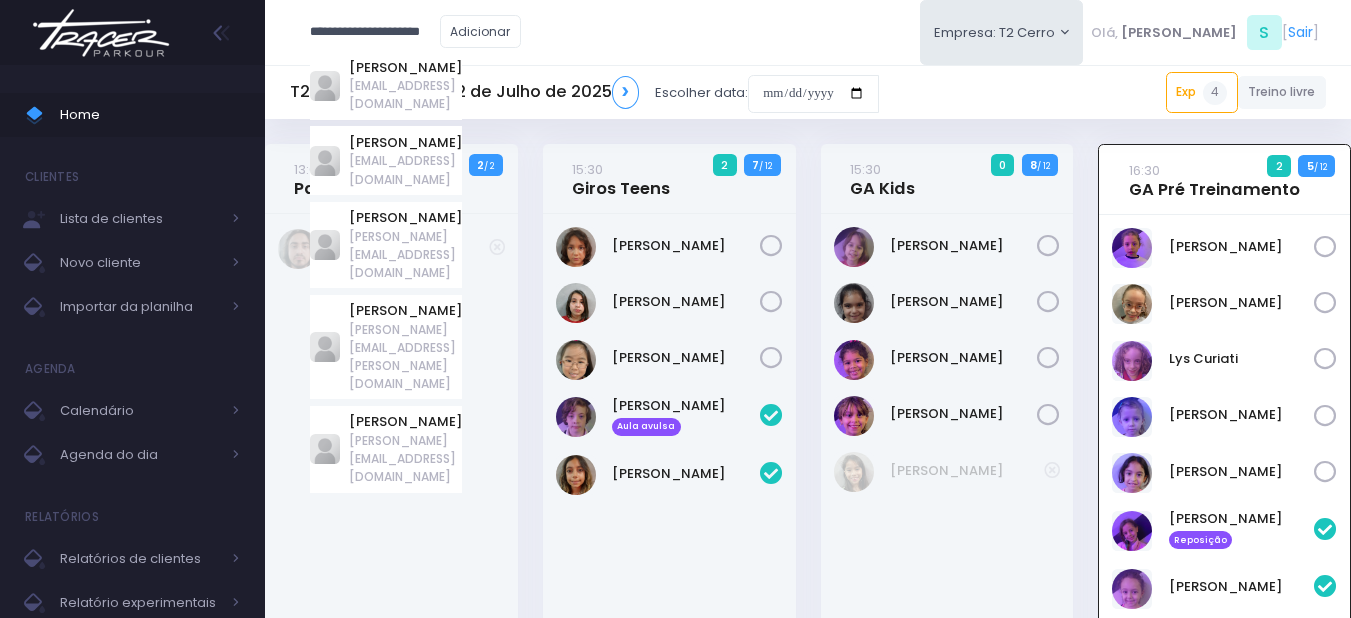 type 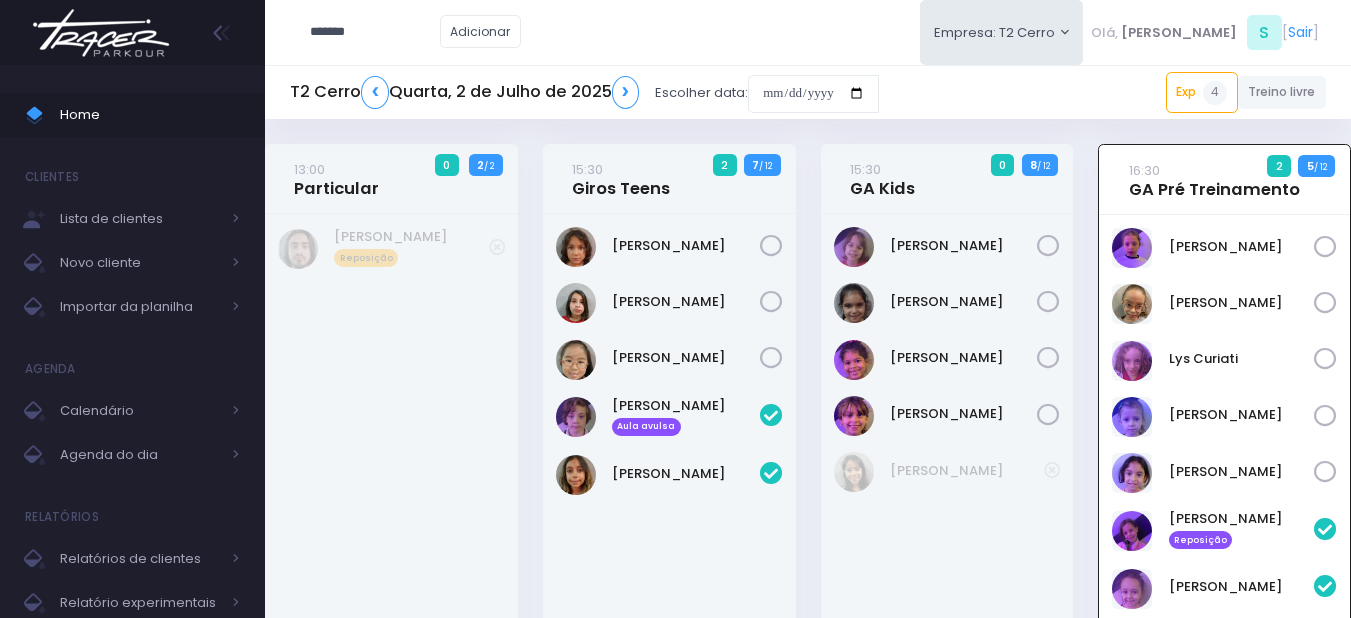 type on "*******" 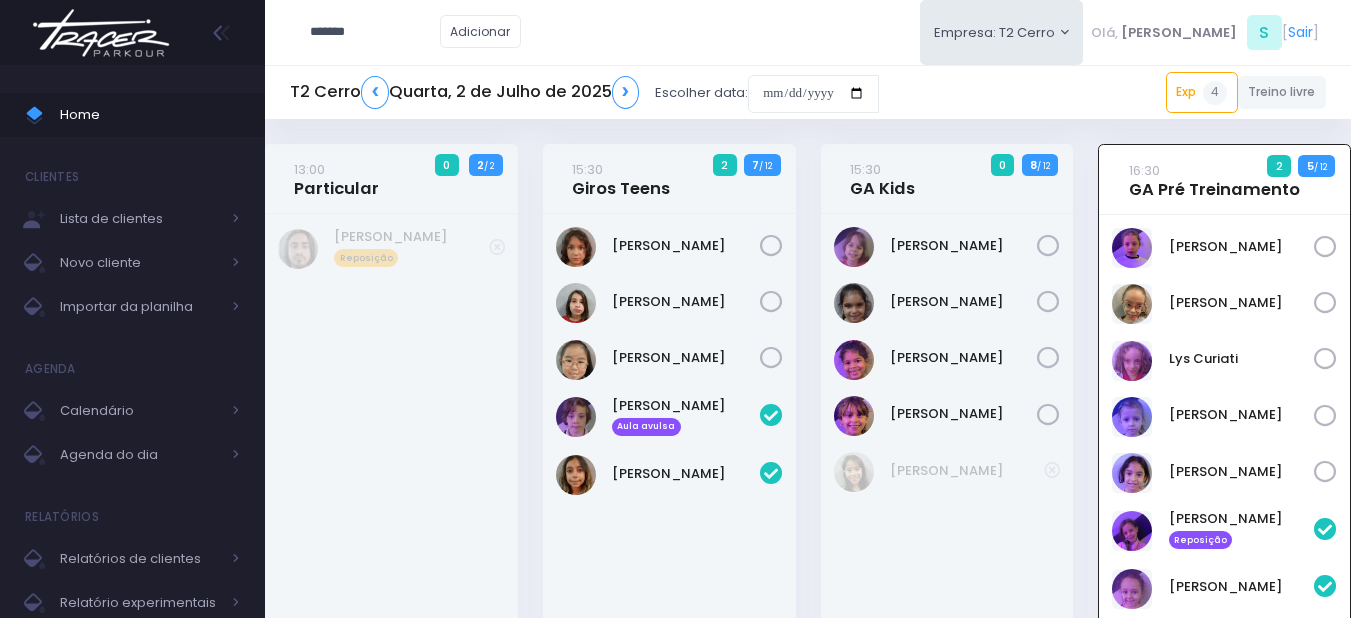 type on "**********" 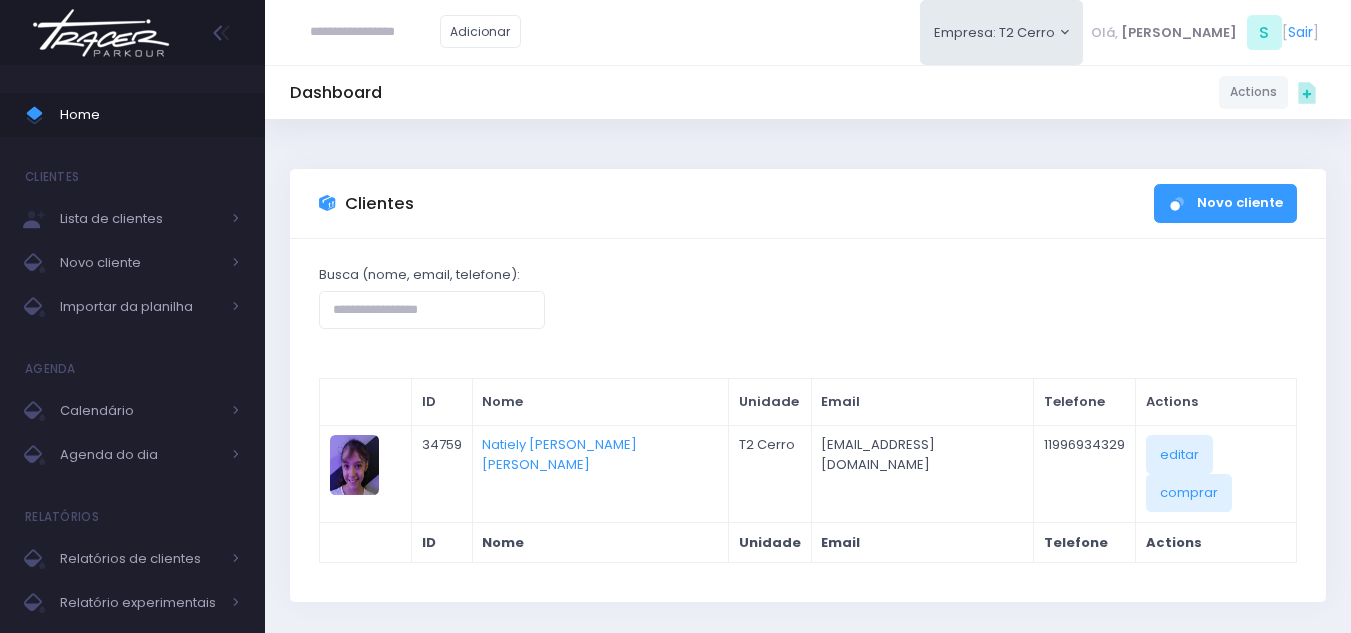 scroll, scrollTop: 0, scrollLeft: 0, axis: both 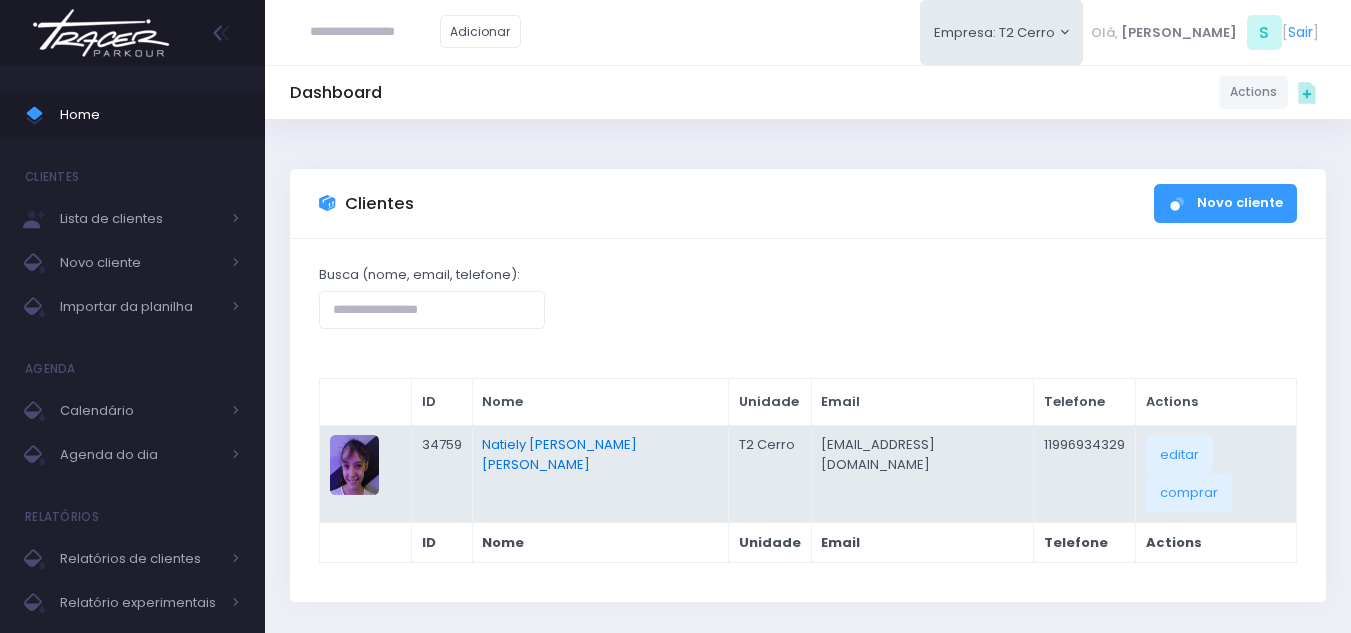 click on "Natiely [PERSON_NAME] [PERSON_NAME]" at bounding box center [559, 454] 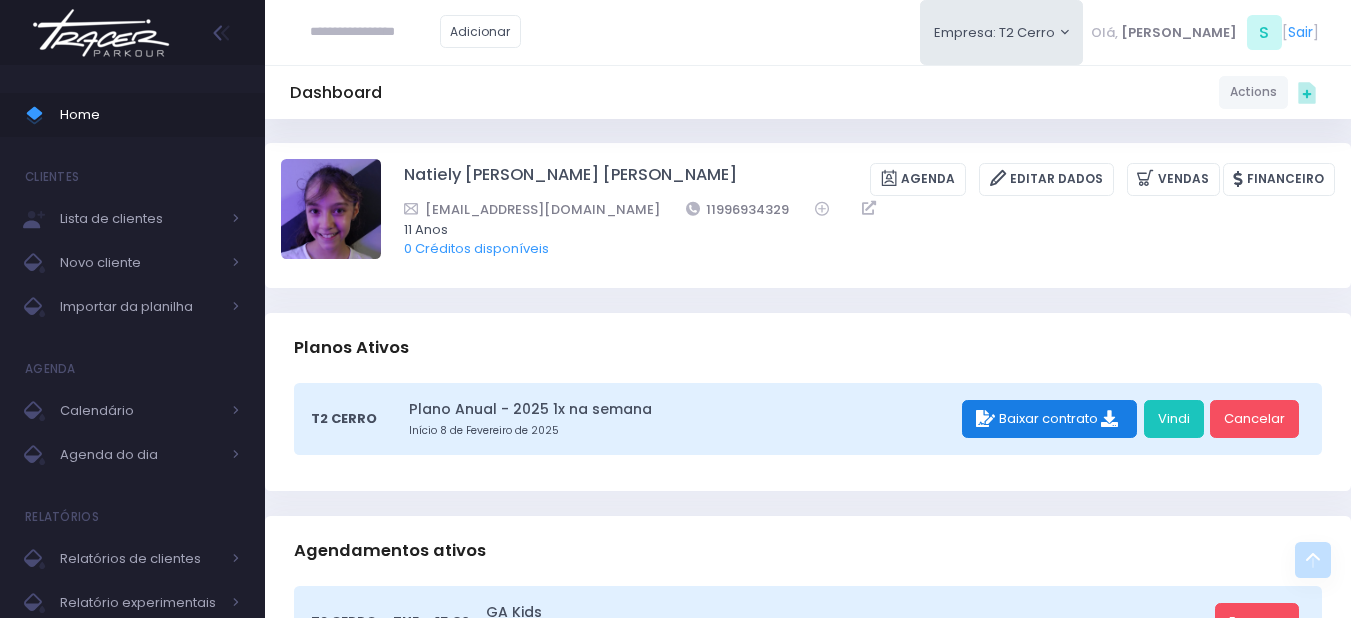 scroll, scrollTop: 0, scrollLeft: 0, axis: both 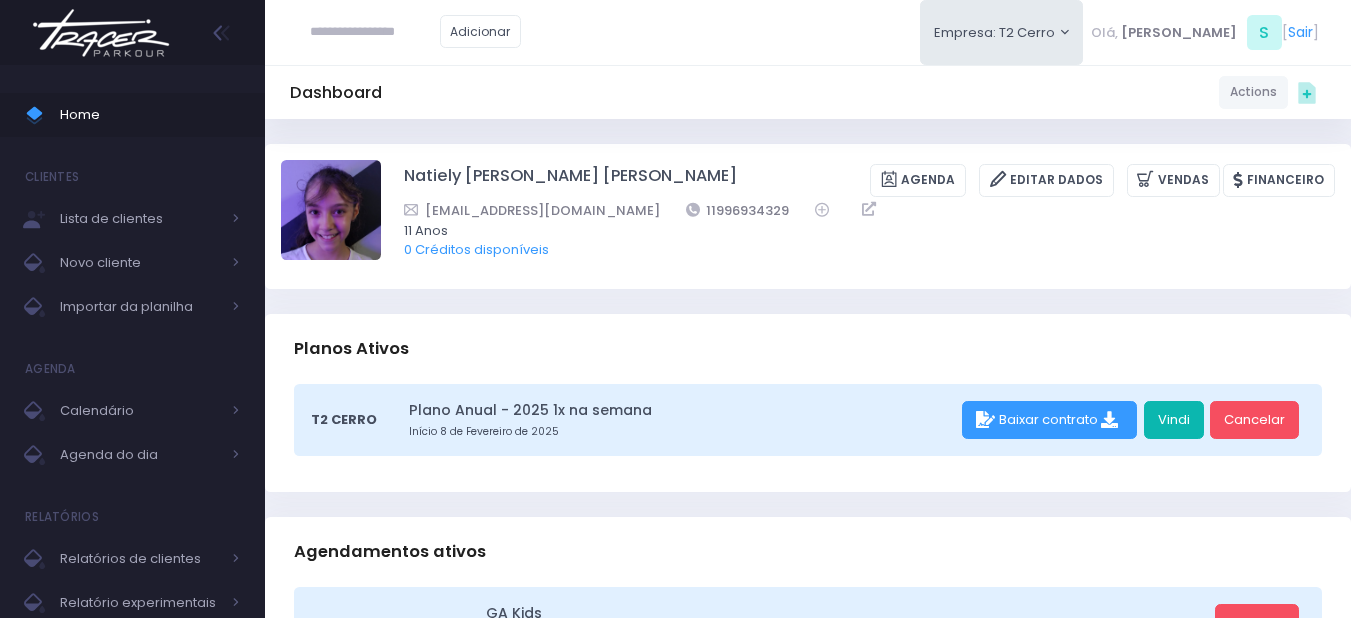click on "Vindi" at bounding box center [1174, 420] 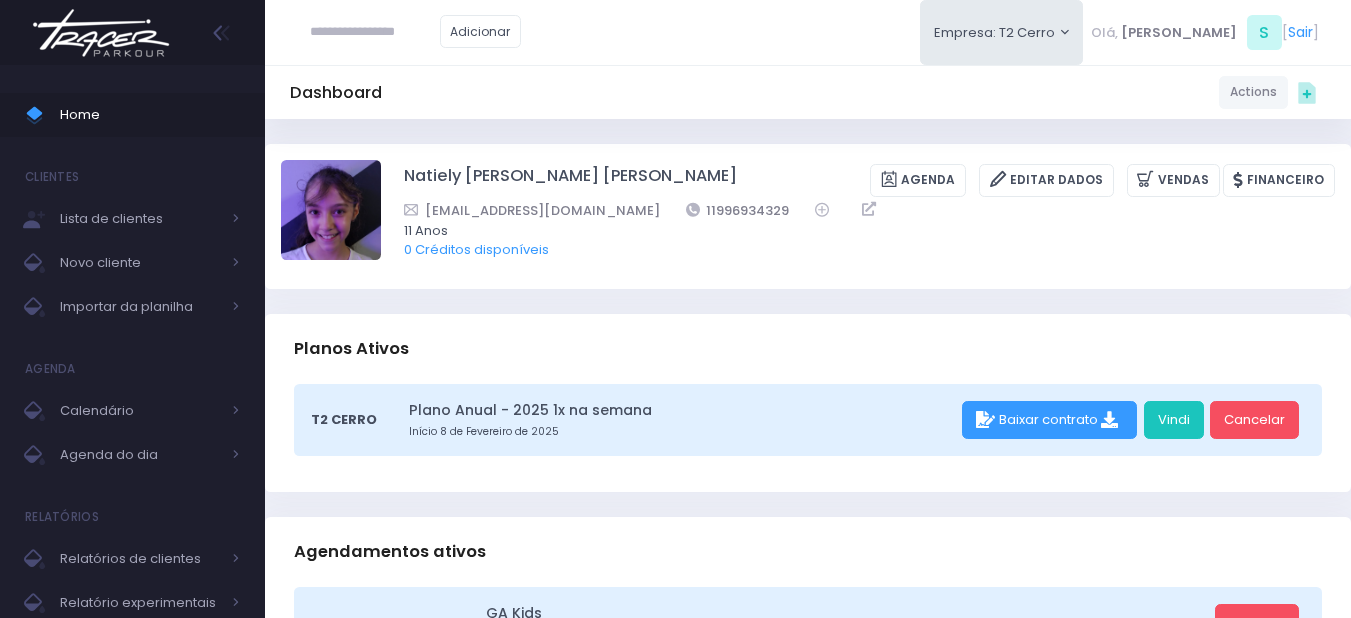 click at bounding box center [375, 32] 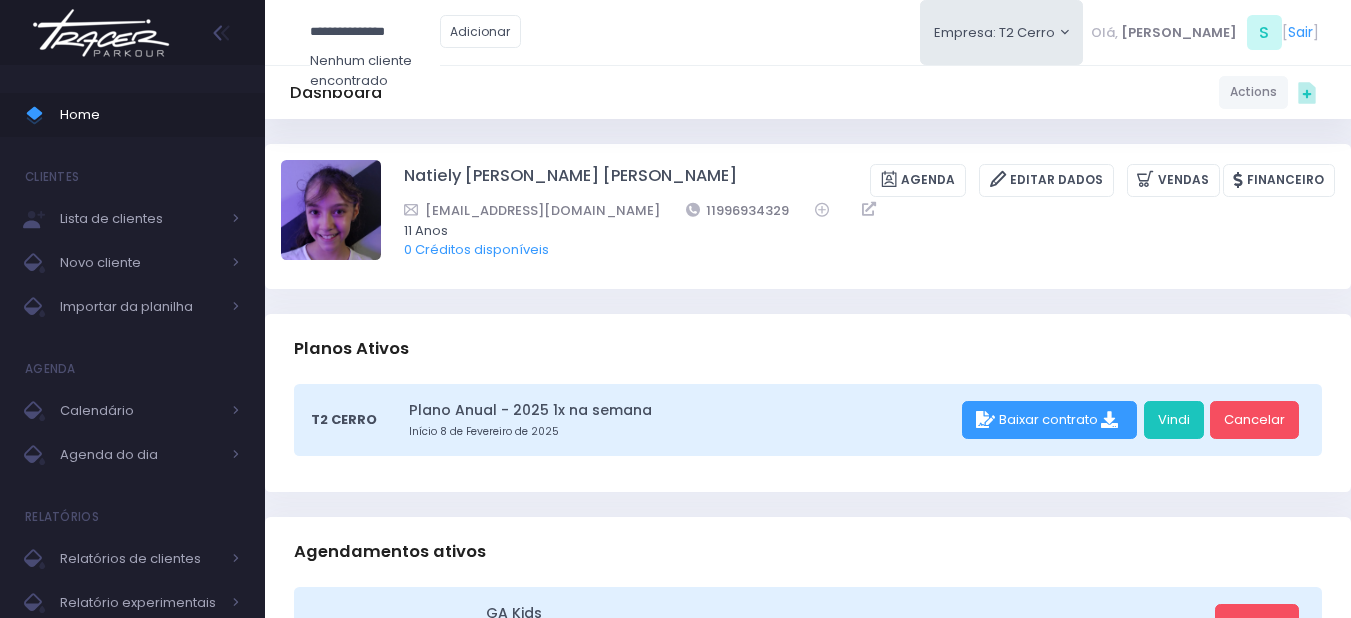 drag, startPoint x: 408, startPoint y: 33, endPoint x: 355, endPoint y: 38, distance: 53.235325 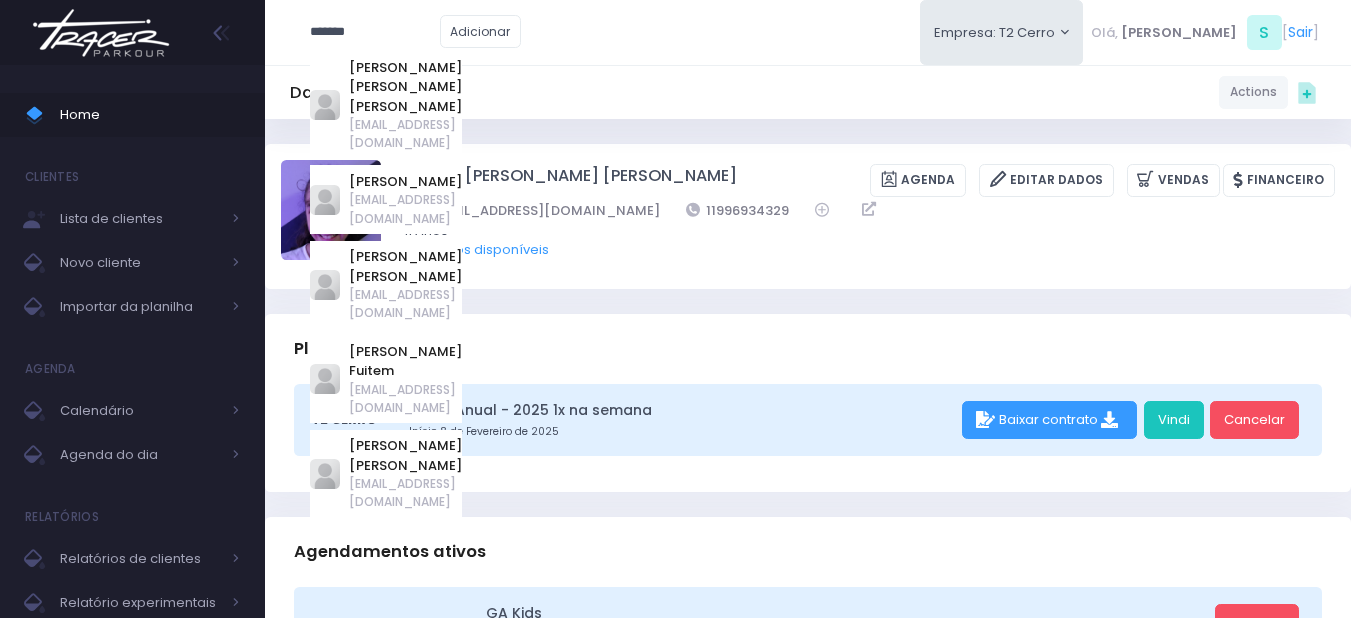 type on "******" 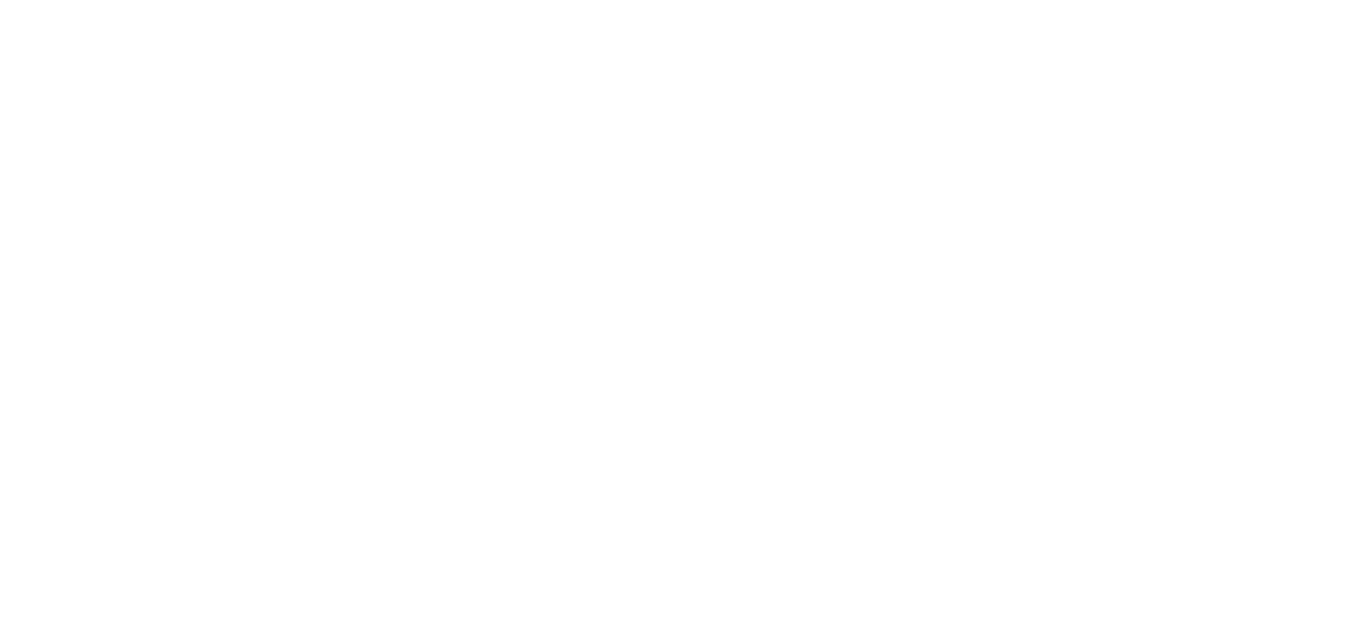 scroll, scrollTop: 0, scrollLeft: 0, axis: both 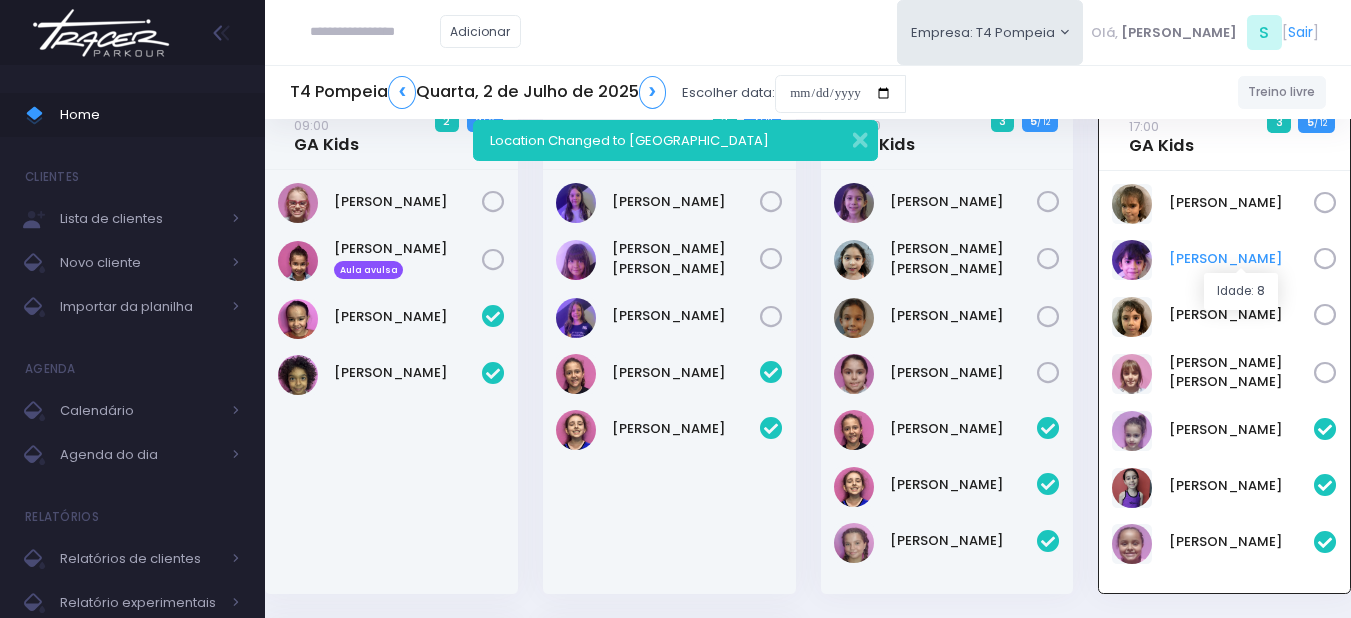 click on "Isabela Dela" at bounding box center (1242, 259) 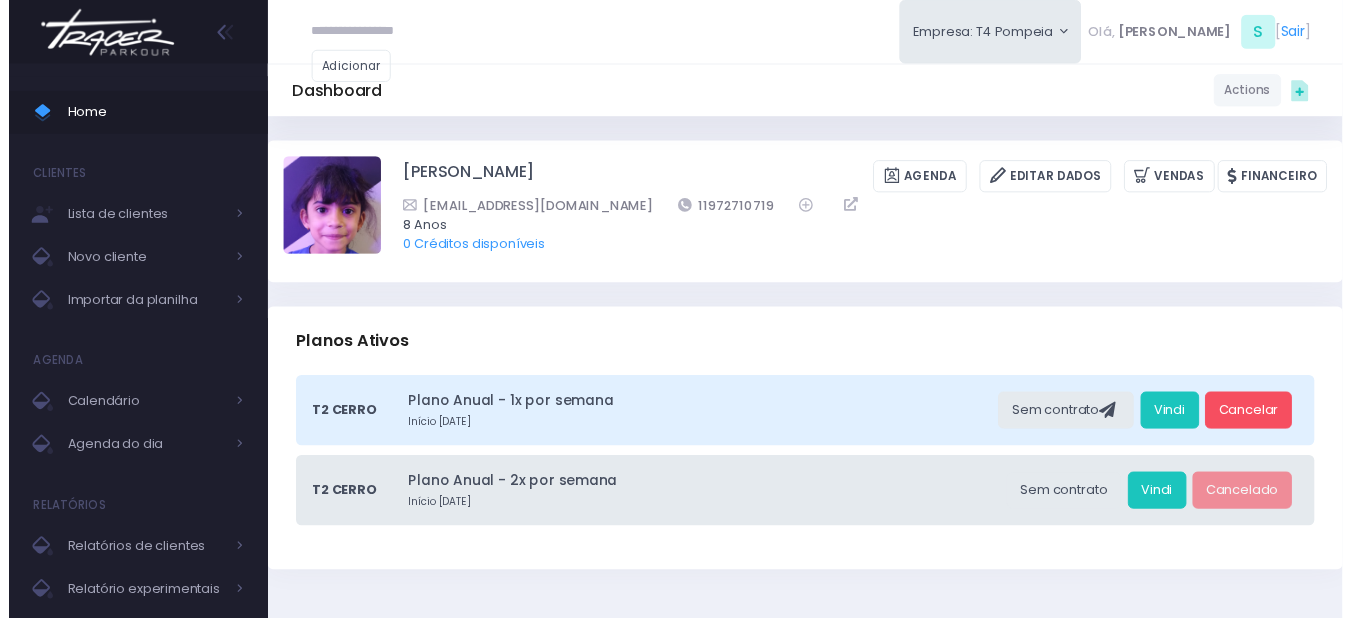 scroll, scrollTop: 0, scrollLeft: 0, axis: both 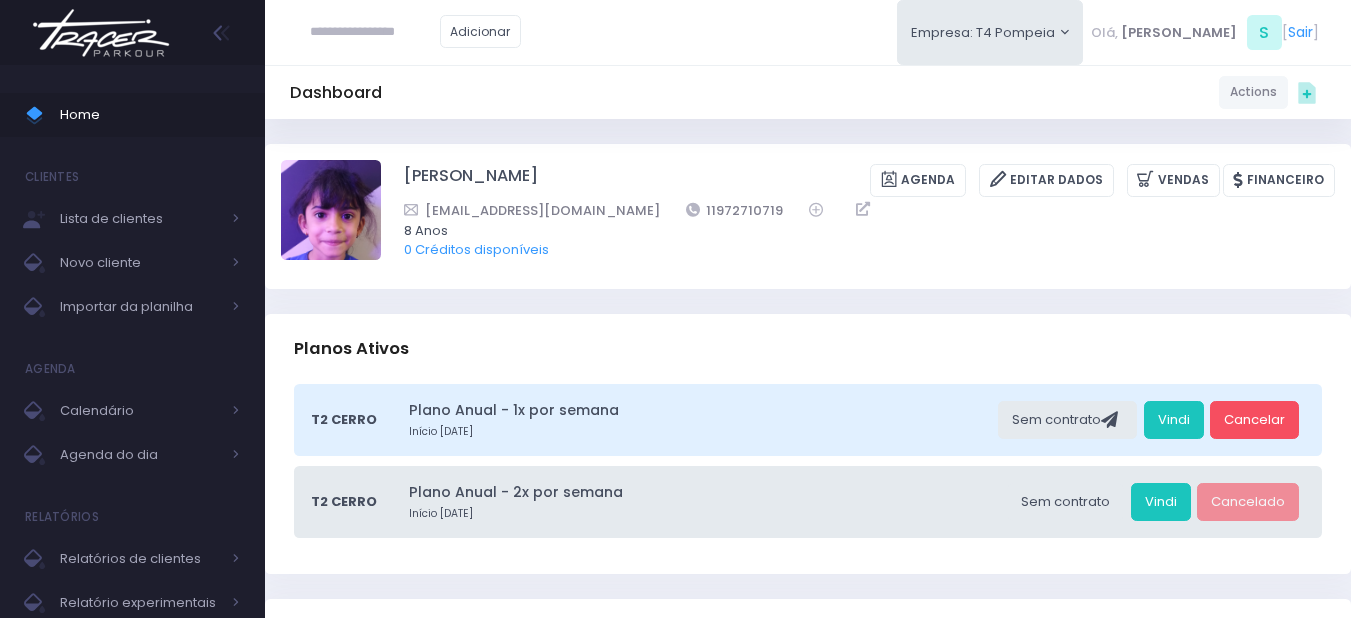 click at bounding box center [101, 33] 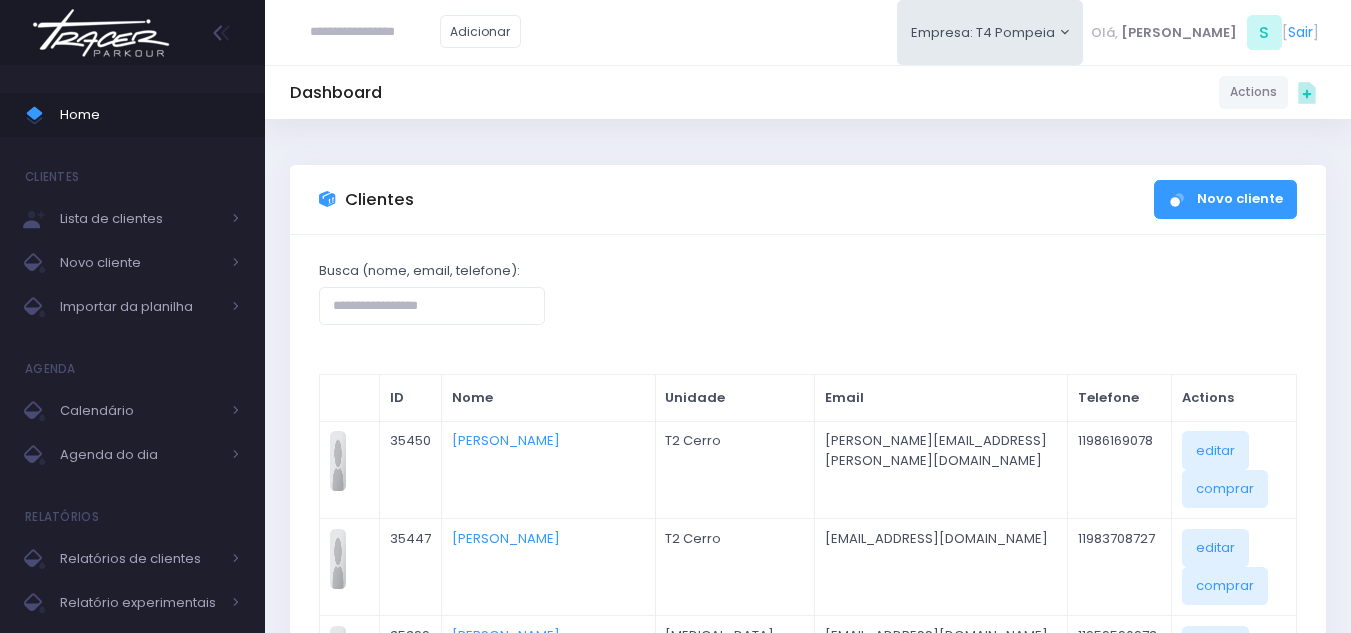 scroll, scrollTop: 0, scrollLeft: 0, axis: both 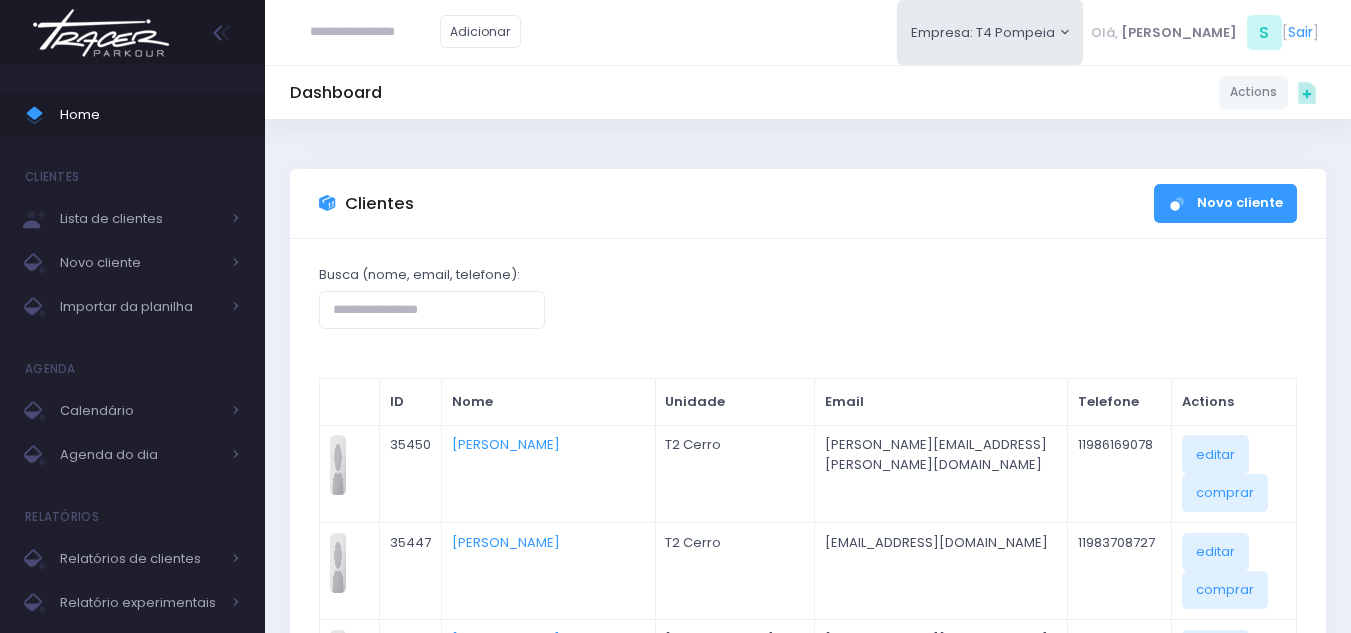 click at bounding box center (375, 32) 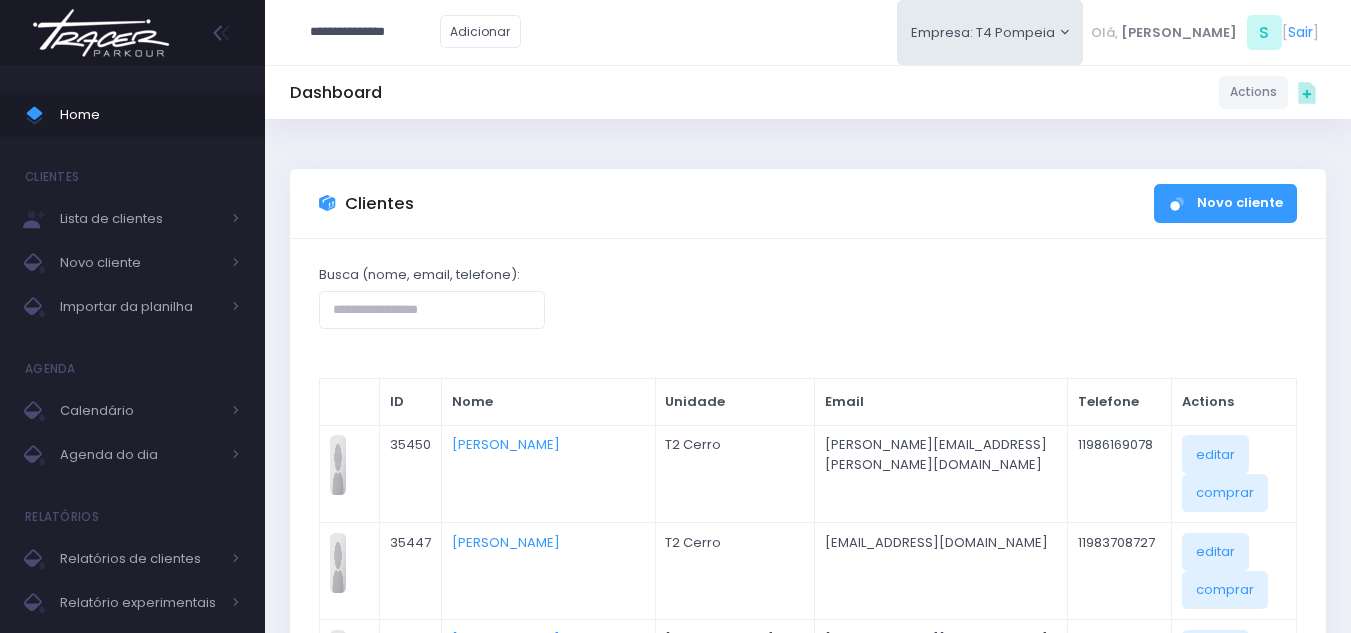 type on "**********" 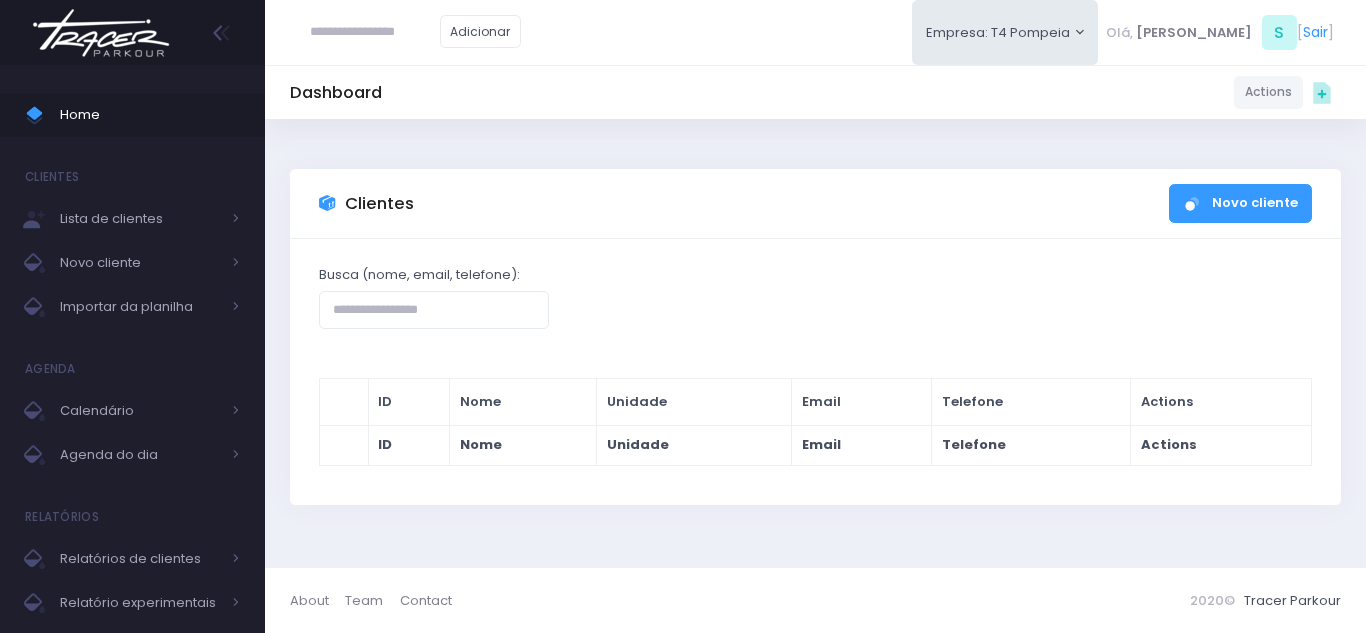 scroll, scrollTop: 0, scrollLeft: 0, axis: both 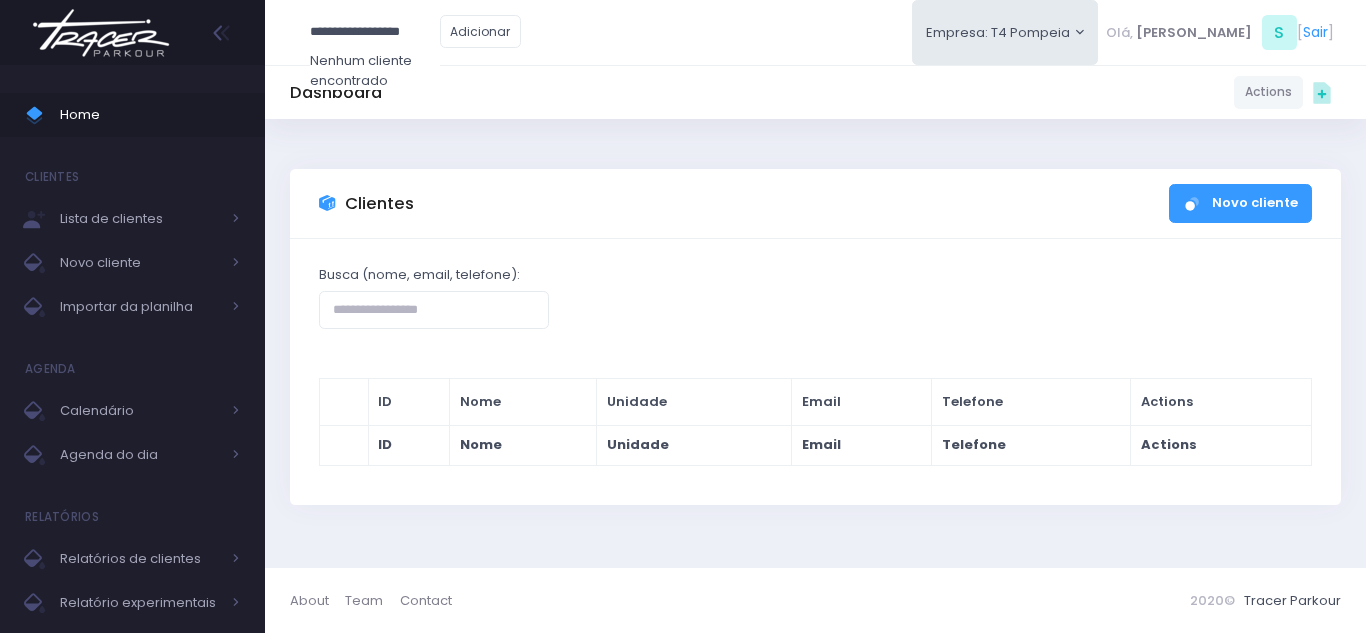 click on "**********" at bounding box center (375, 32) 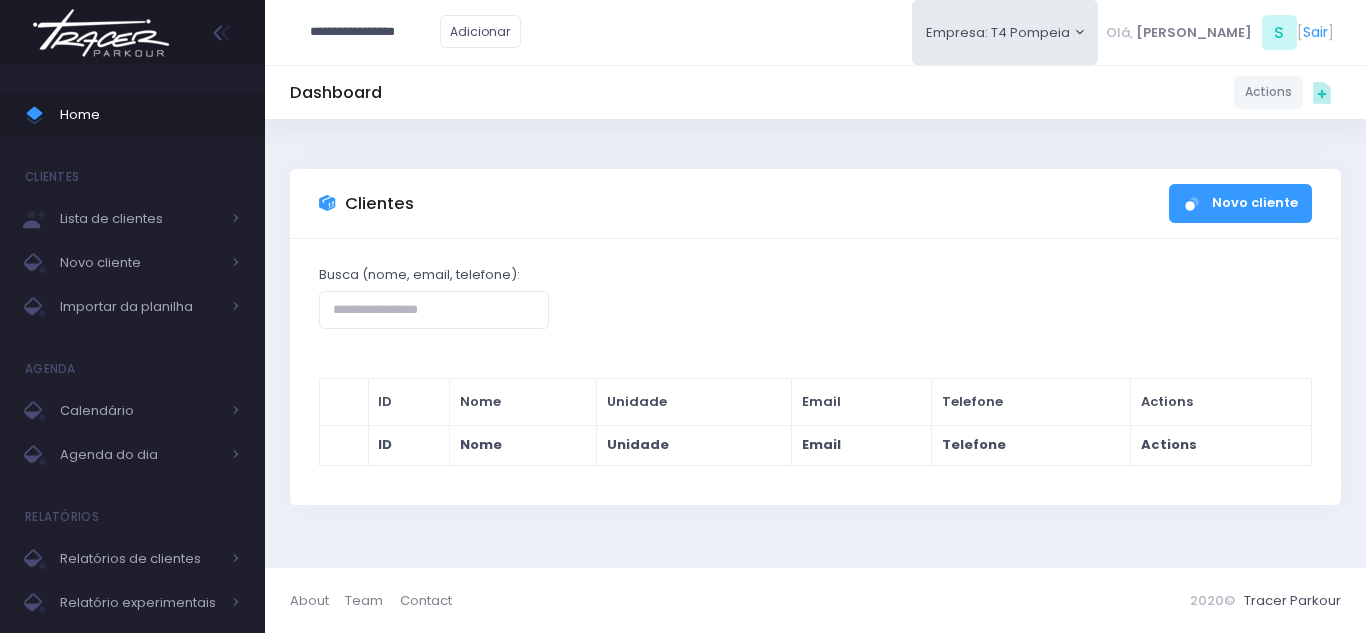 type on "**********" 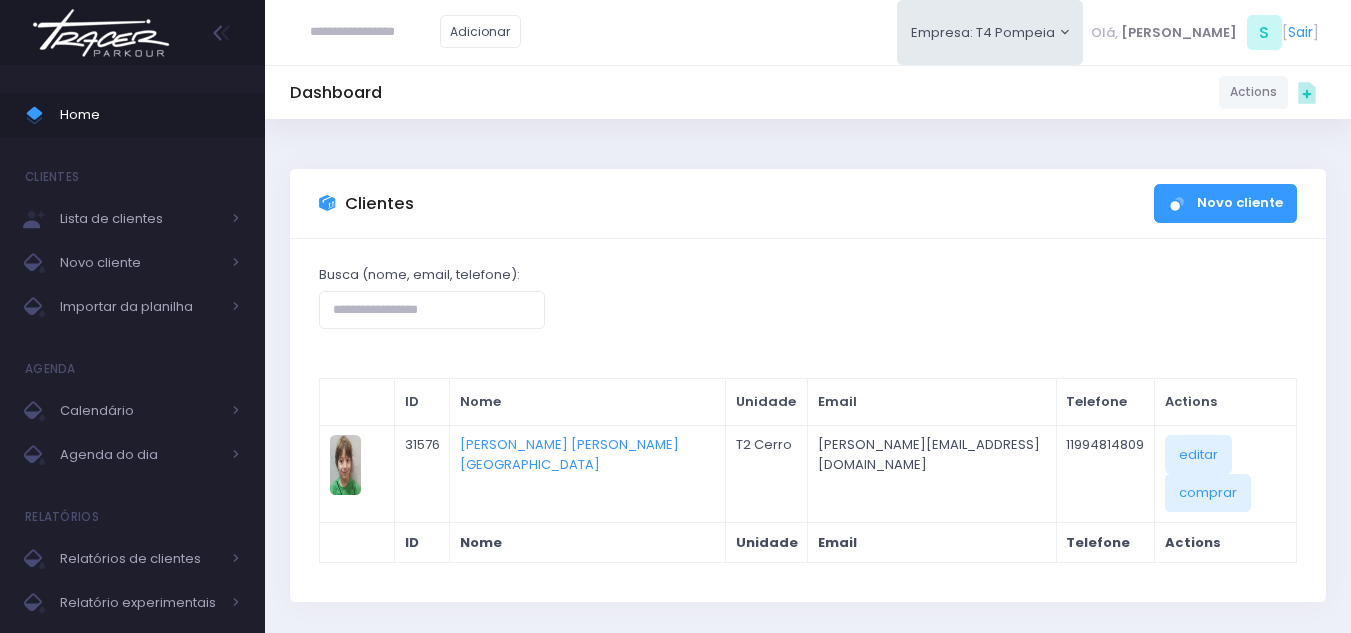 scroll, scrollTop: 0, scrollLeft: 0, axis: both 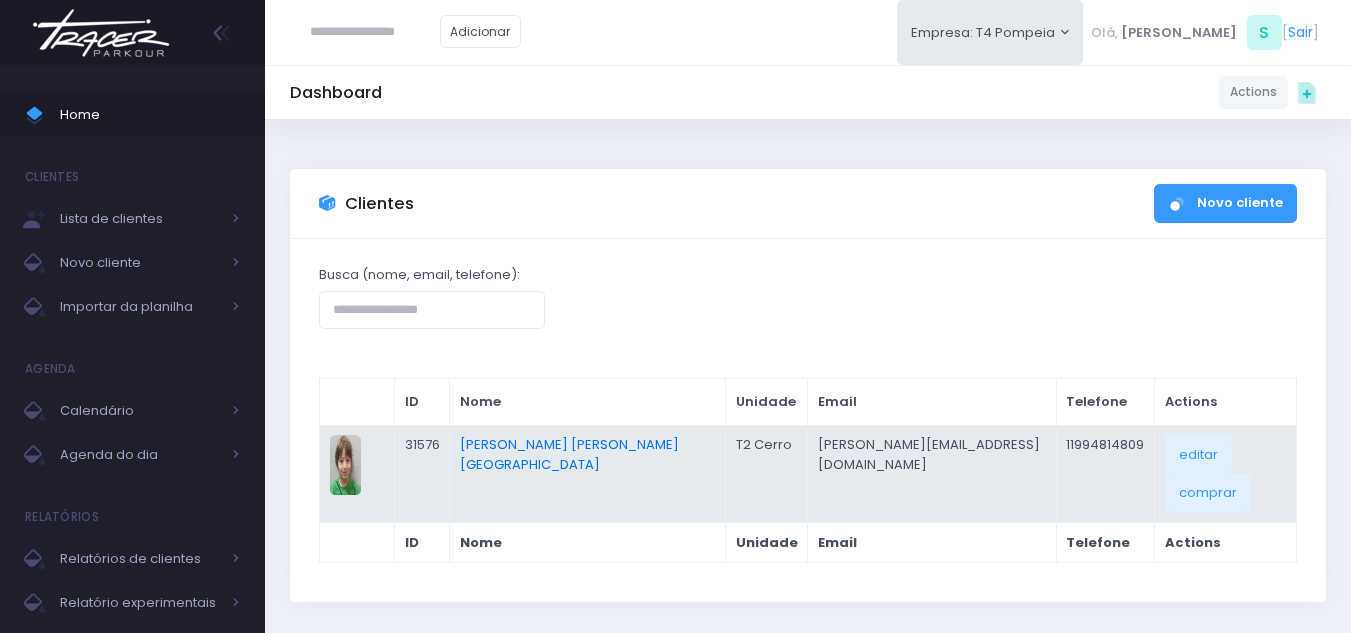 click on "Martin Bettelli S. S. Barletta" at bounding box center [569, 454] 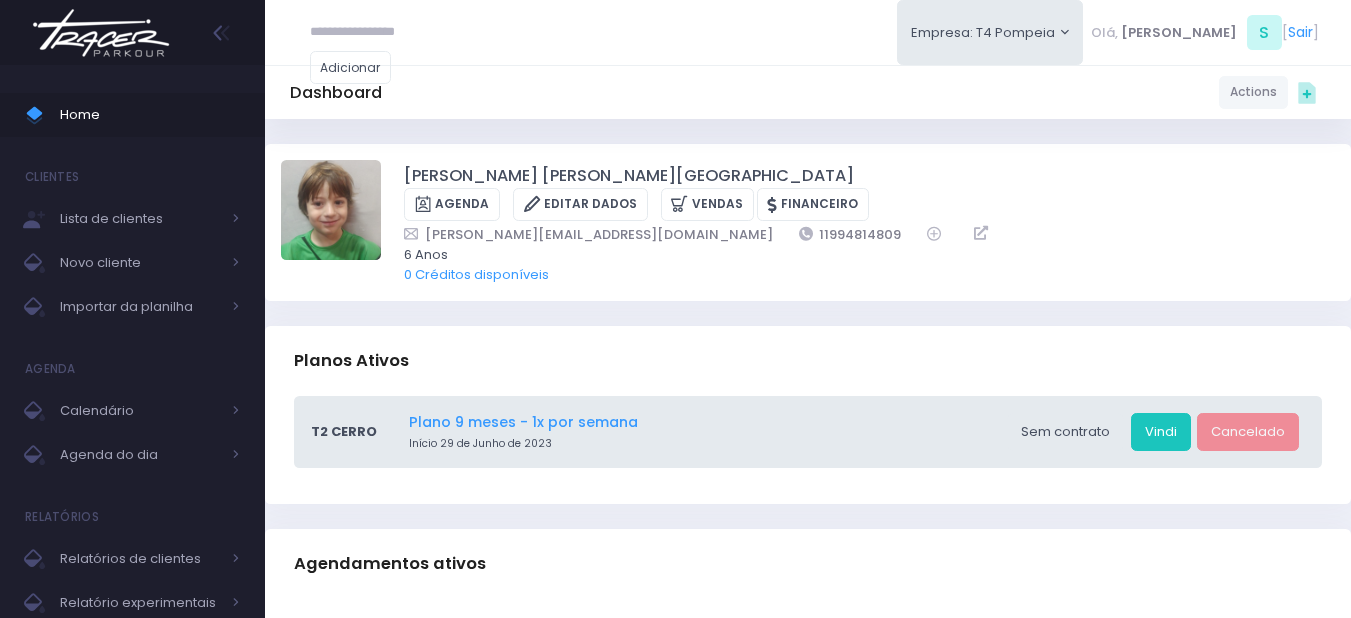 scroll, scrollTop: 0, scrollLeft: 0, axis: both 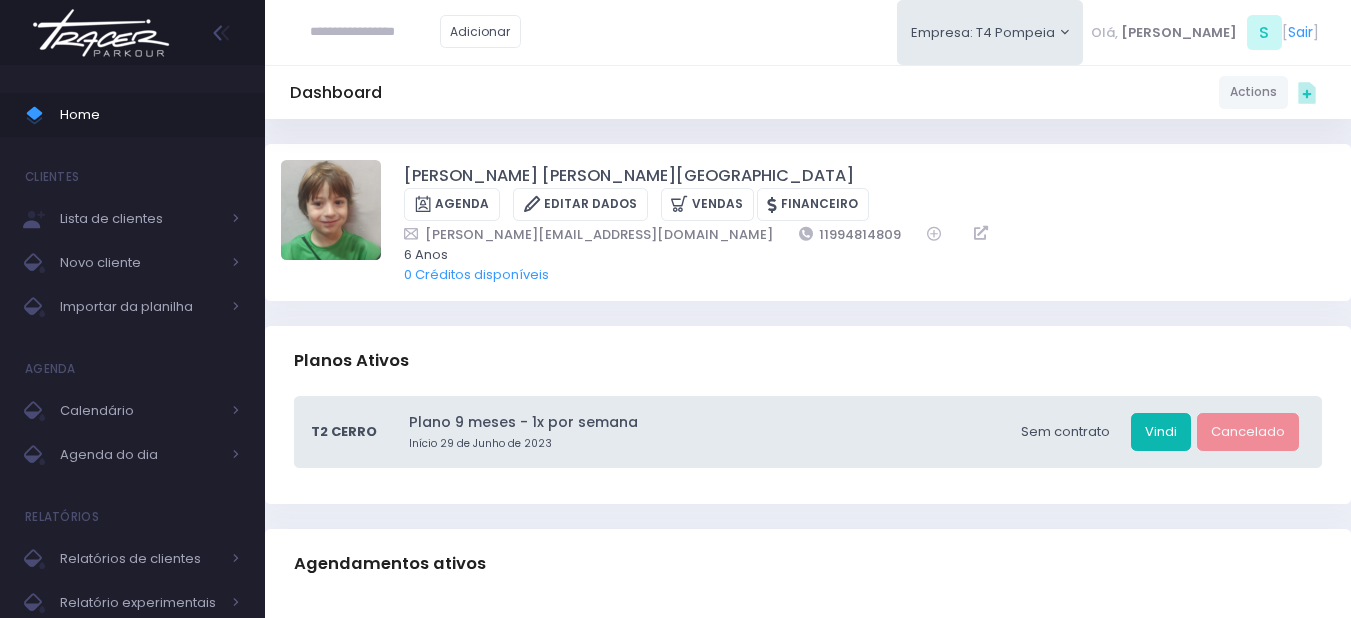 click on "Vindi" at bounding box center [1161, 432] 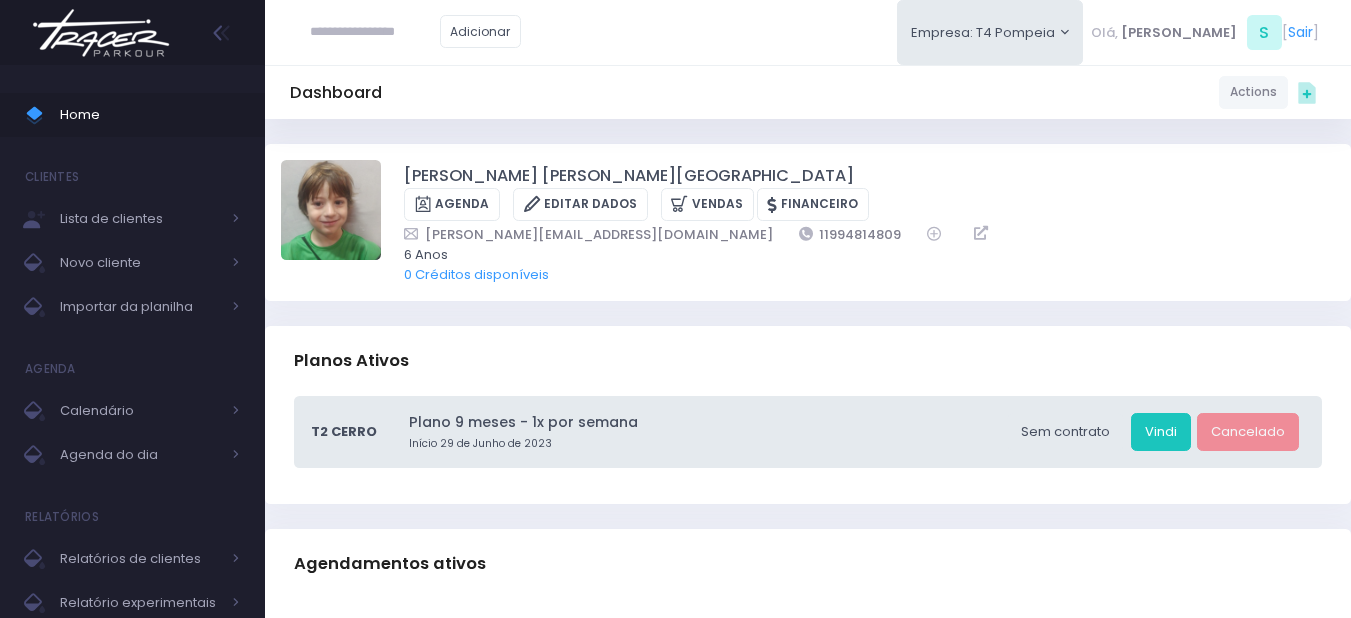 click at bounding box center [101, 33] 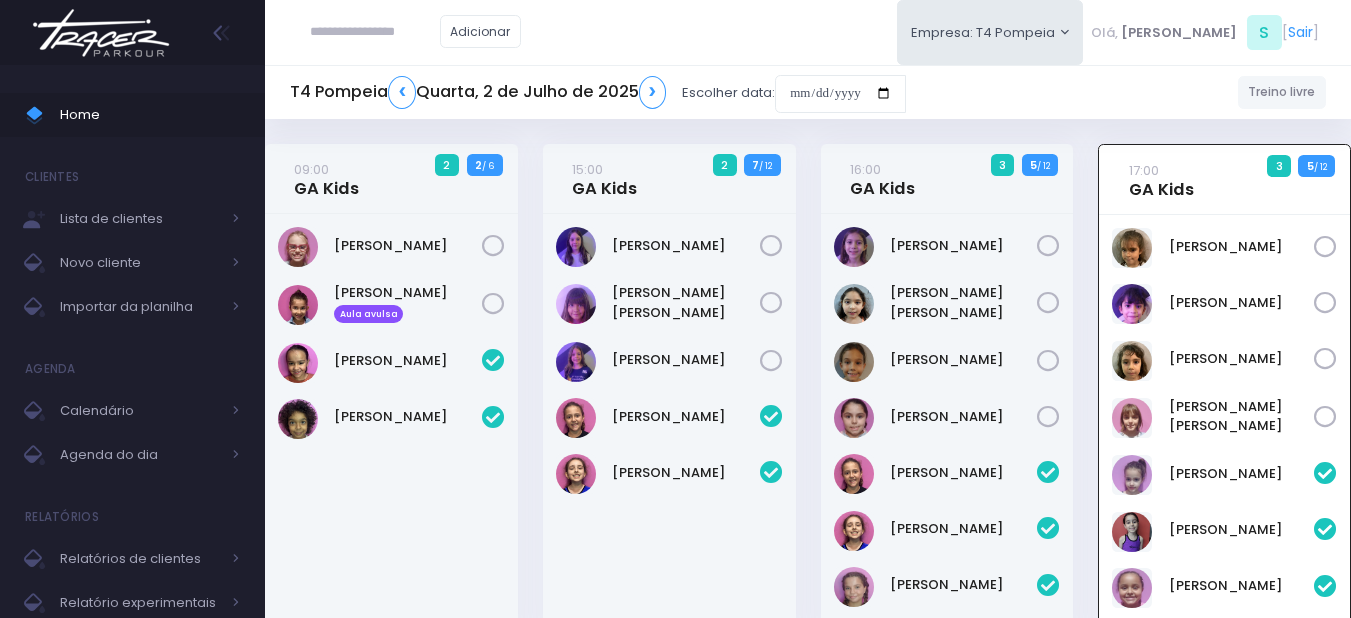 scroll, scrollTop: 144, scrollLeft: 0, axis: vertical 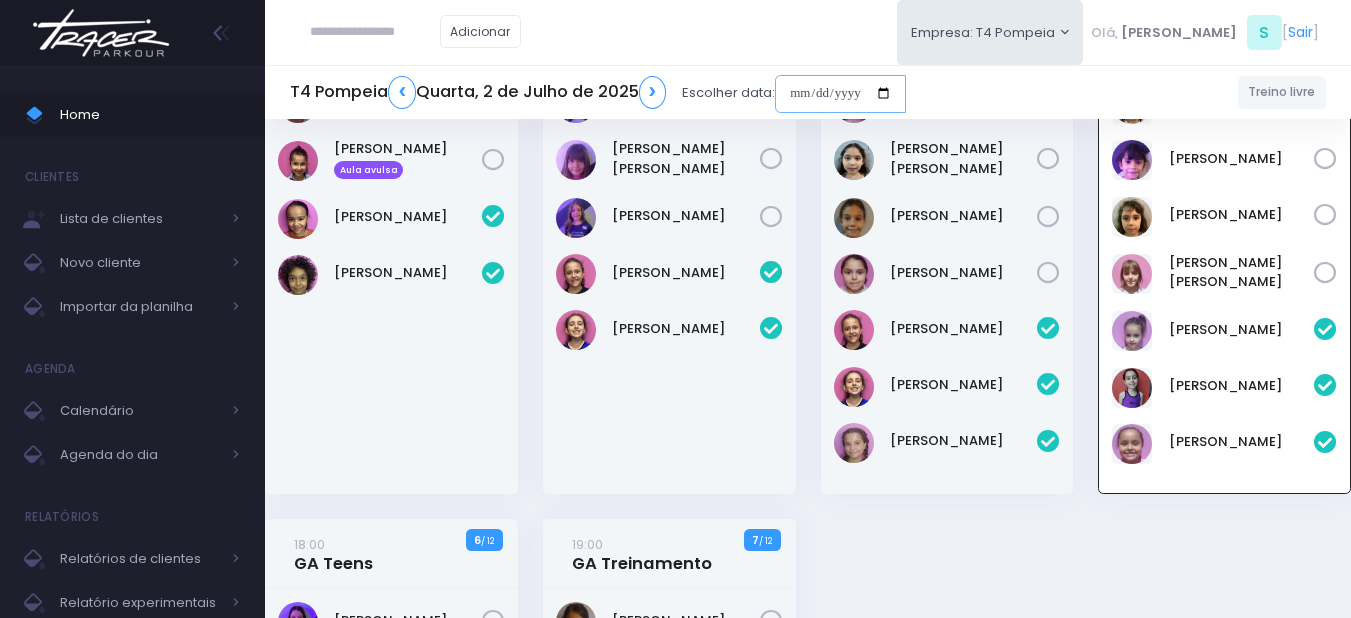 click at bounding box center [840, 94] 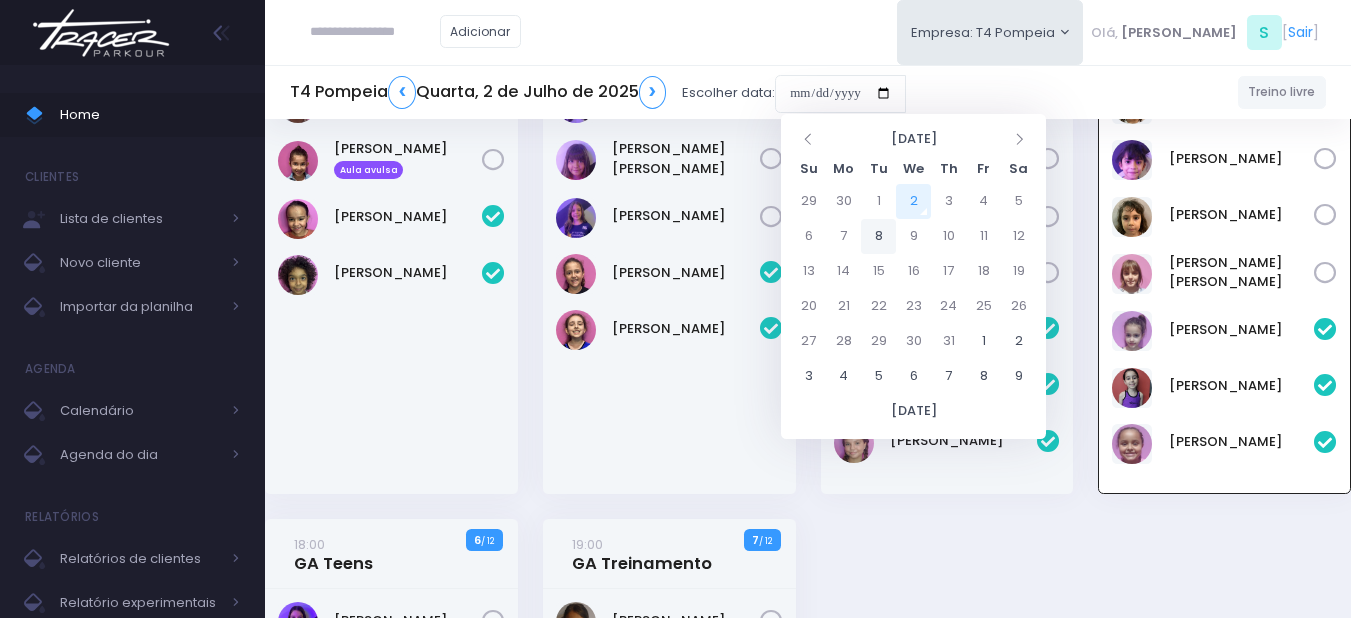 click on "8" at bounding box center [878, 236] 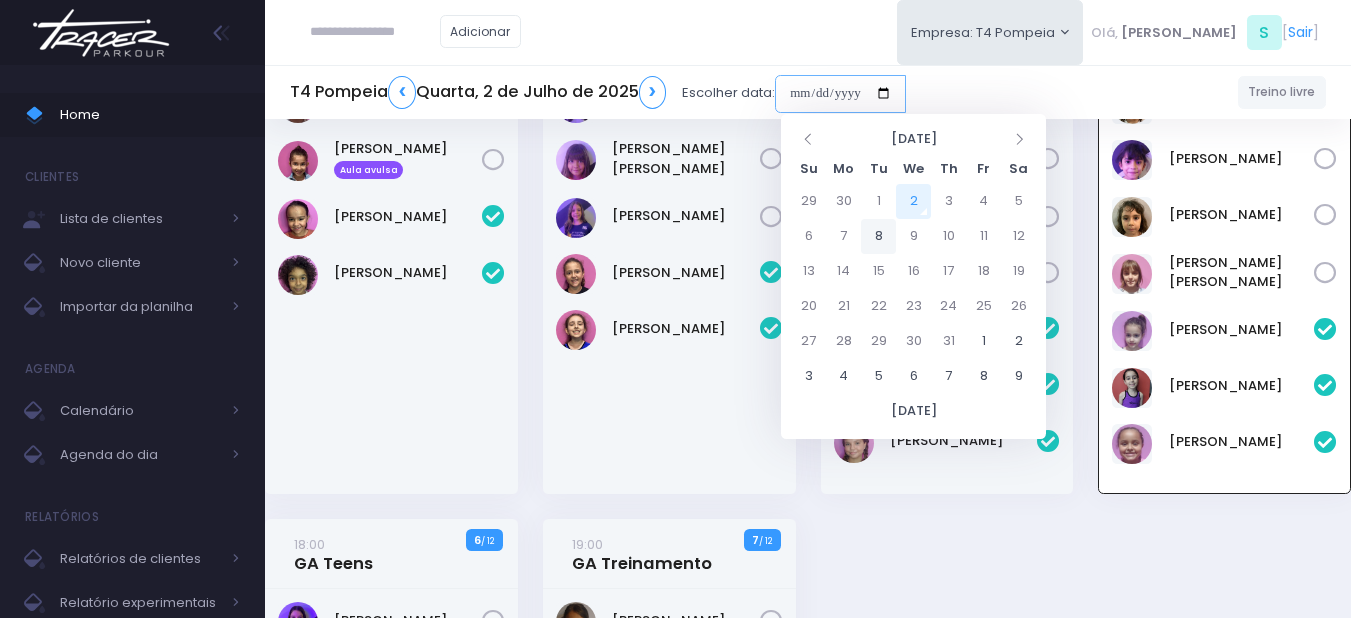 type on "**********" 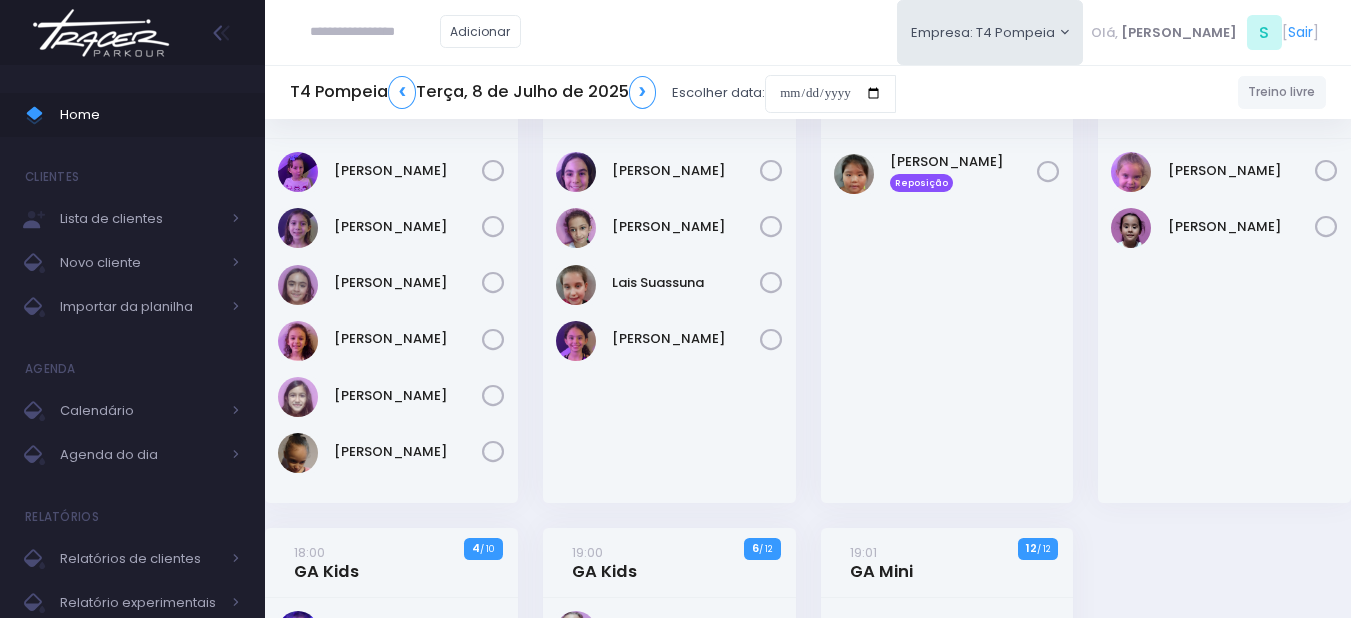 scroll, scrollTop: 0, scrollLeft: 0, axis: both 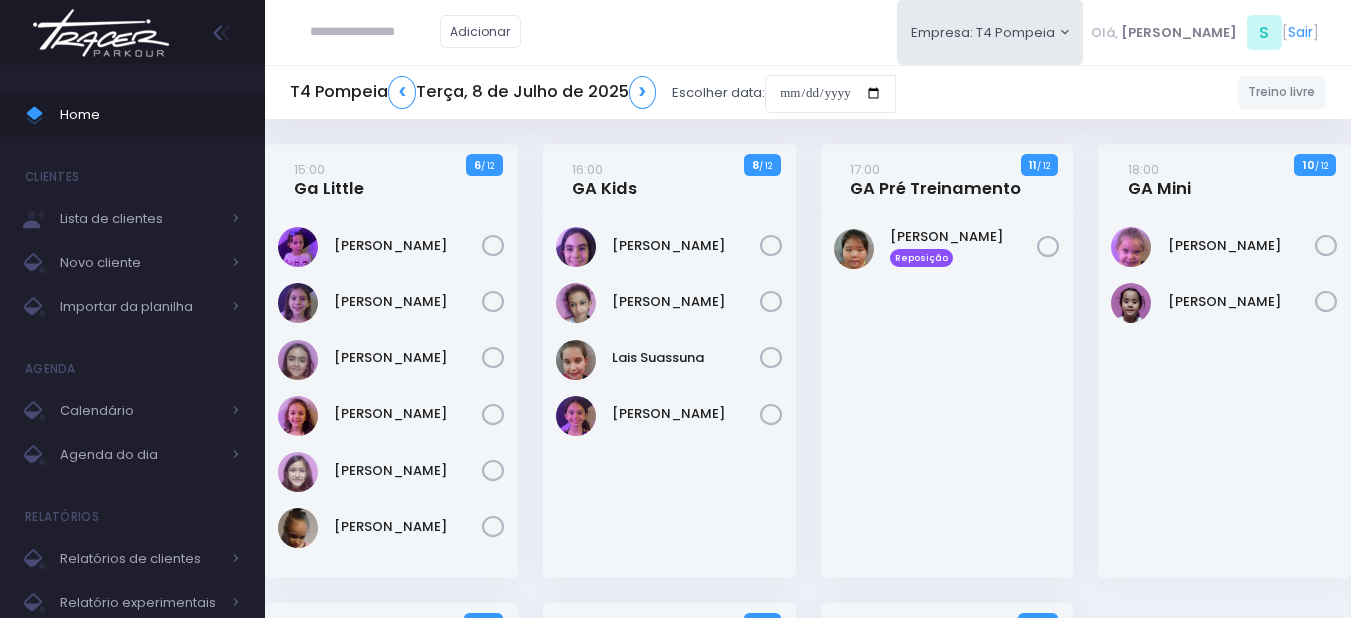 click at bounding box center (101, 33) 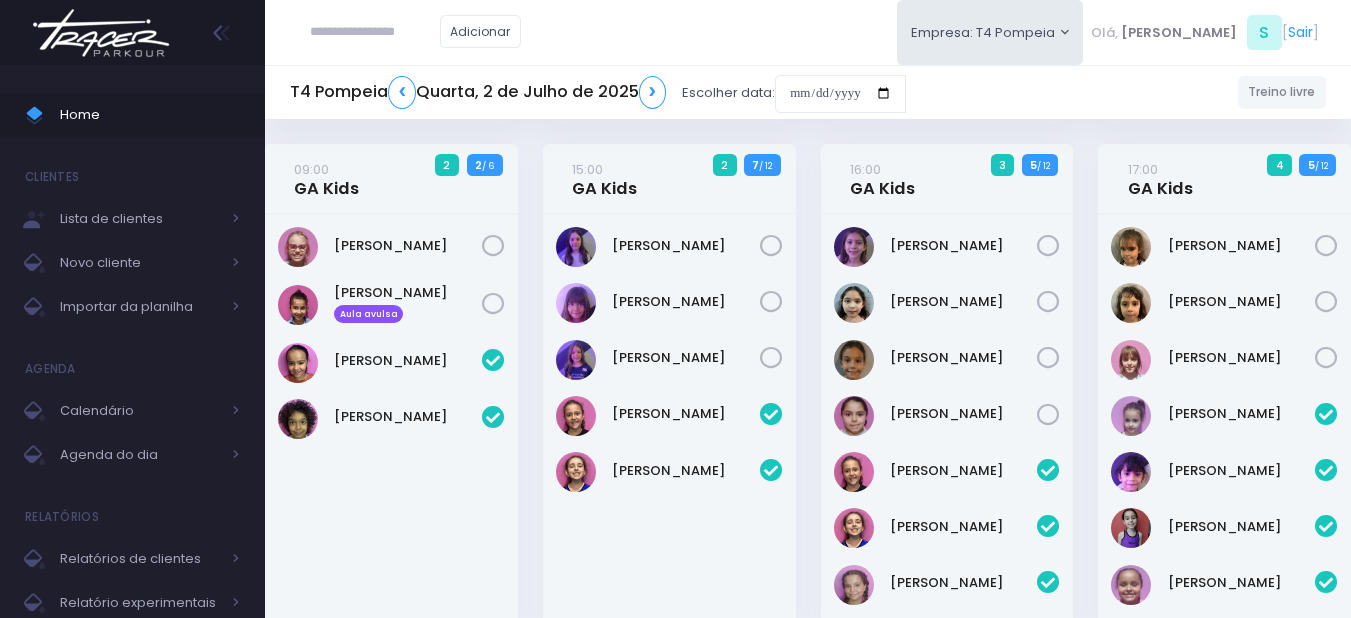 scroll, scrollTop: 597, scrollLeft: 0, axis: vertical 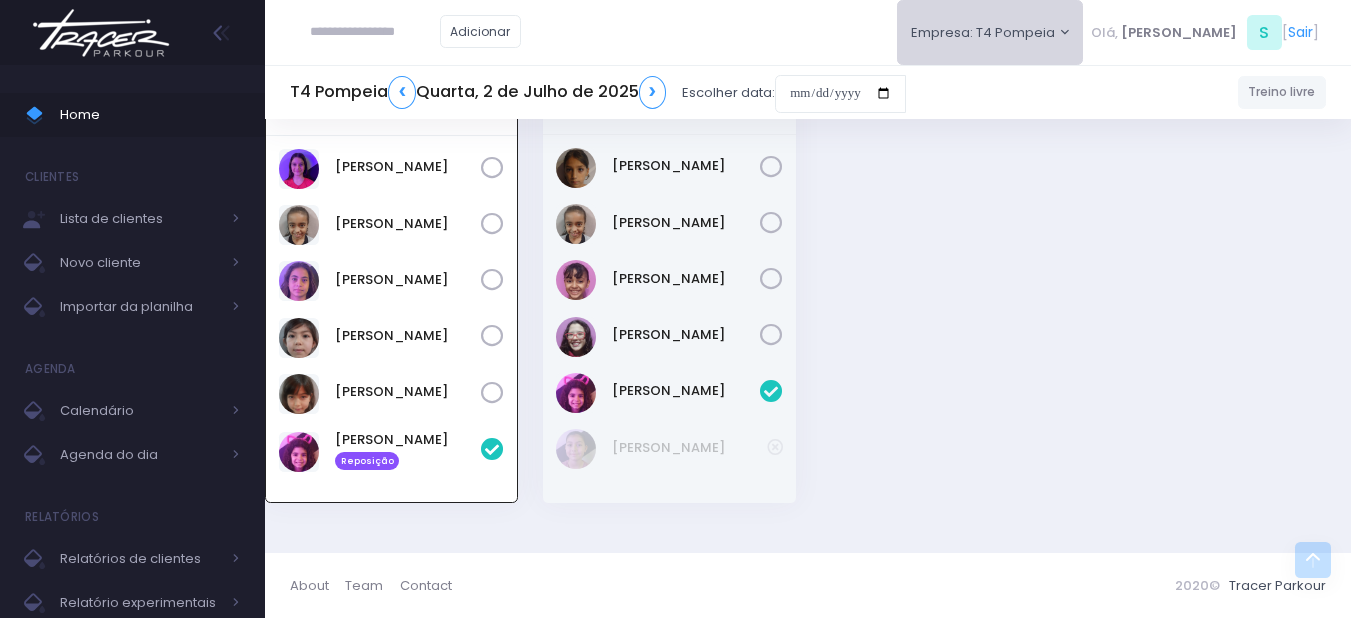 click on "Empresa: T4 Pompeia" at bounding box center (990, 32) 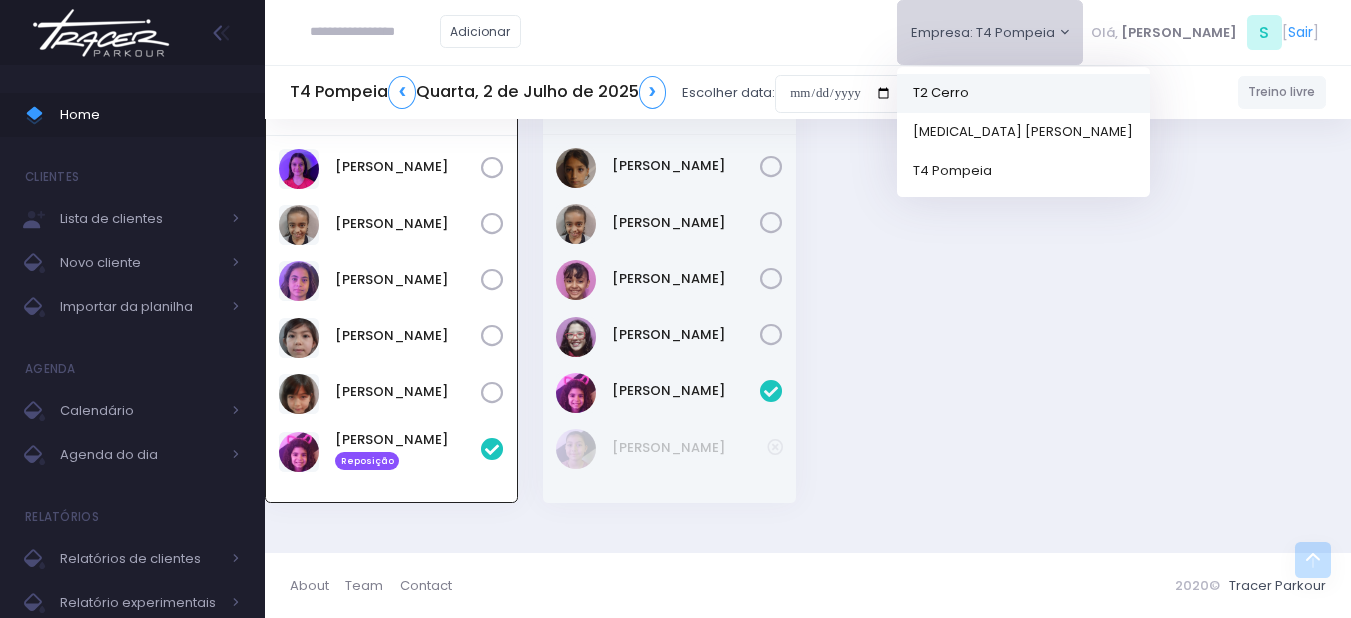 click on "T2 Cerro" at bounding box center [1023, 92] 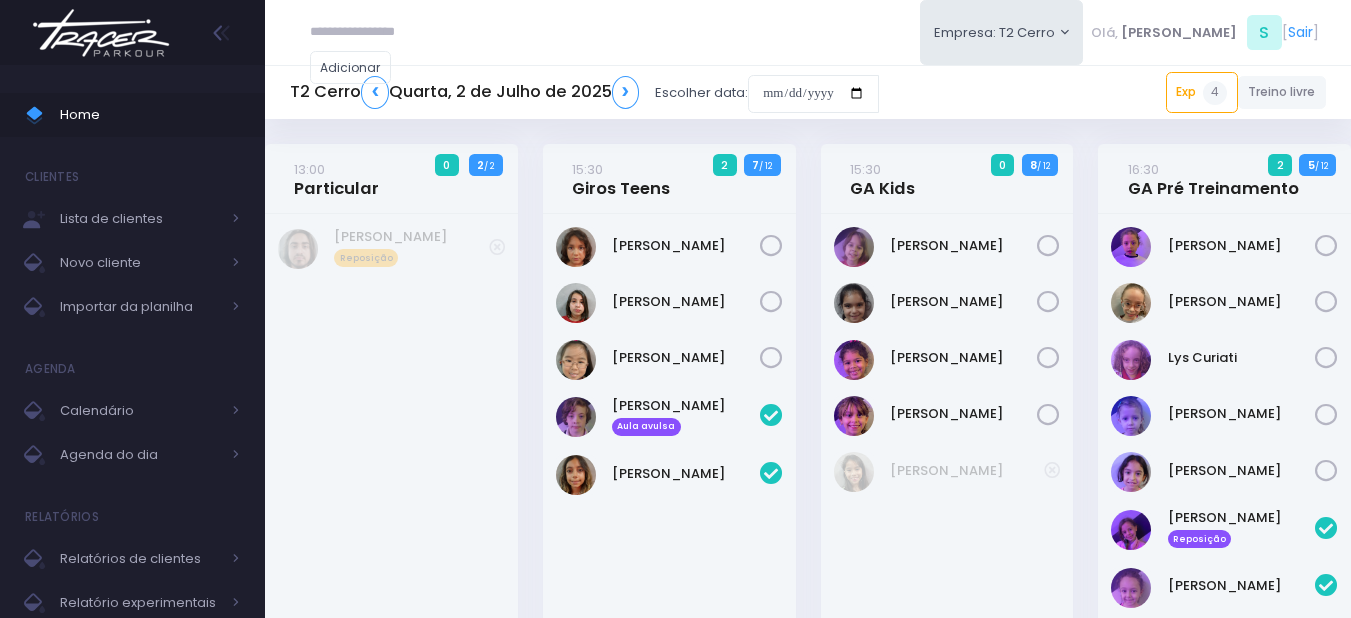 scroll, scrollTop: 0, scrollLeft: 0, axis: both 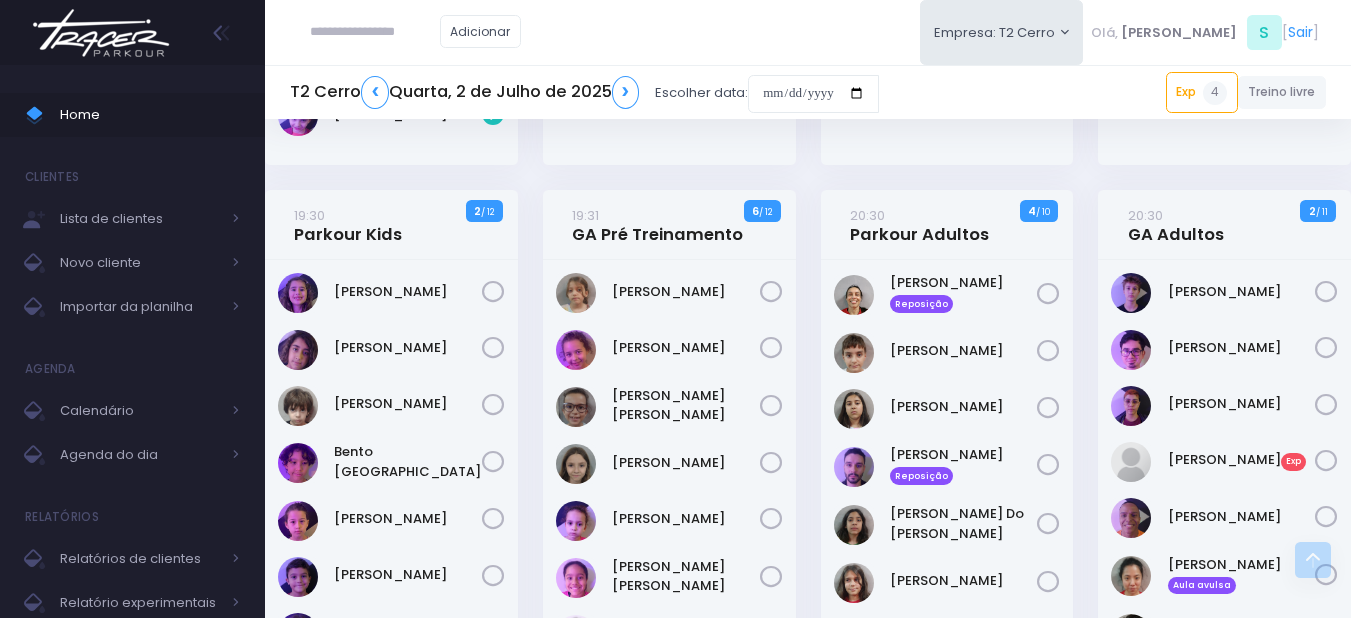 click at bounding box center [375, 32] 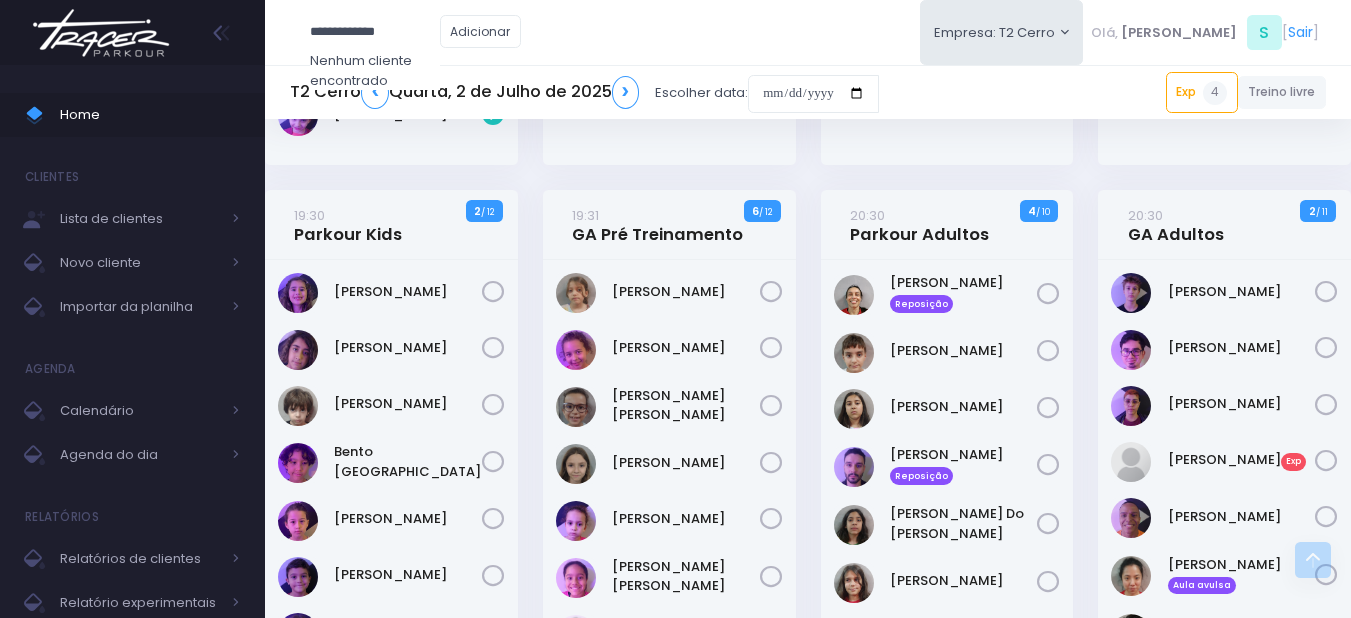 click on "**********" at bounding box center [375, 32] 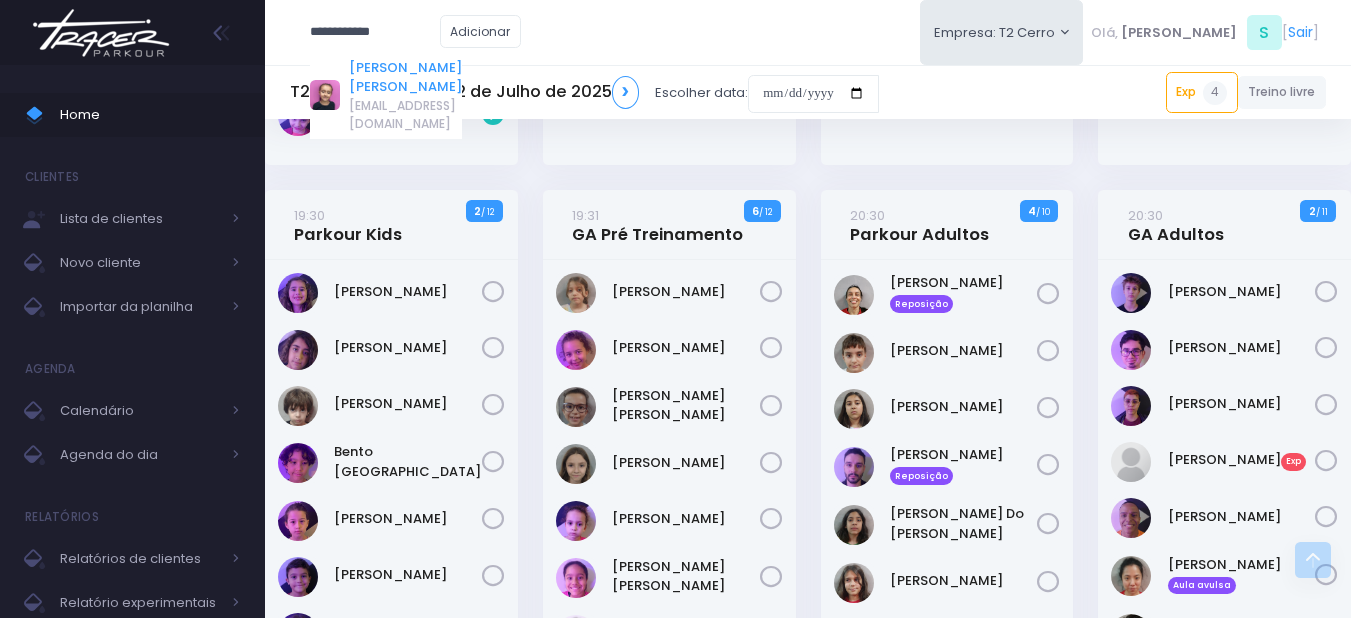 click on "Maria Júlia Santos Spada" at bounding box center (405, 77) 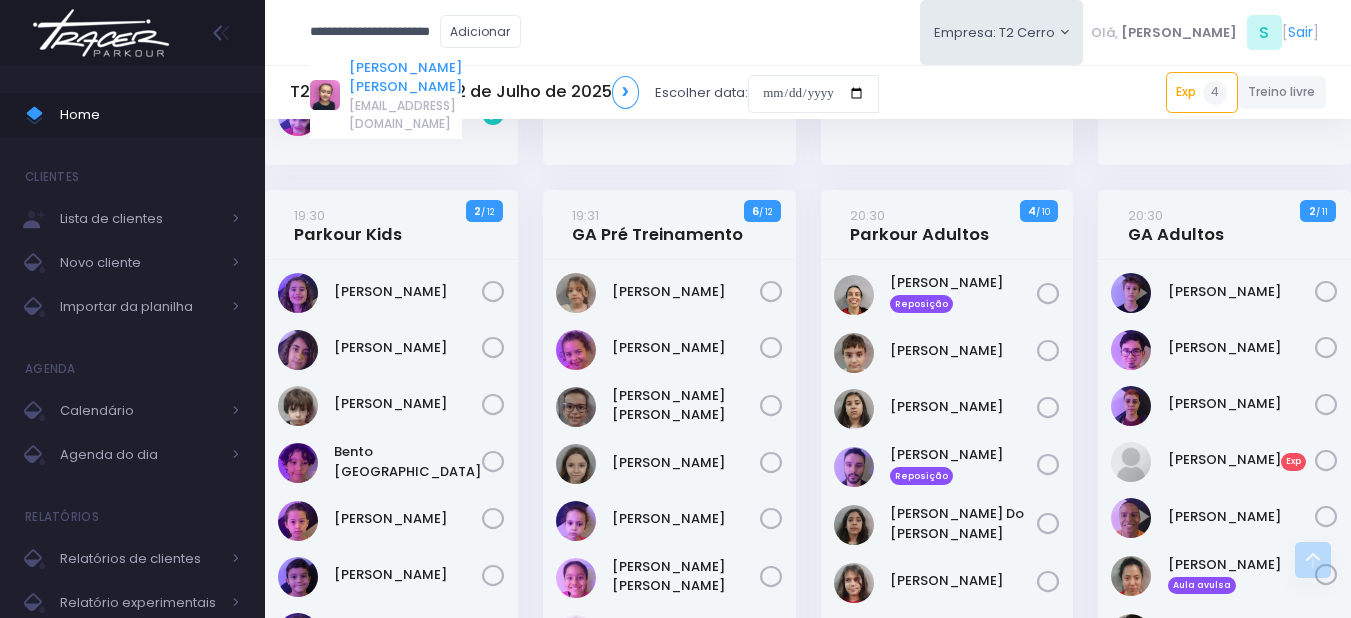 scroll, scrollTop: 0, scrollLeft: 0, axis: both 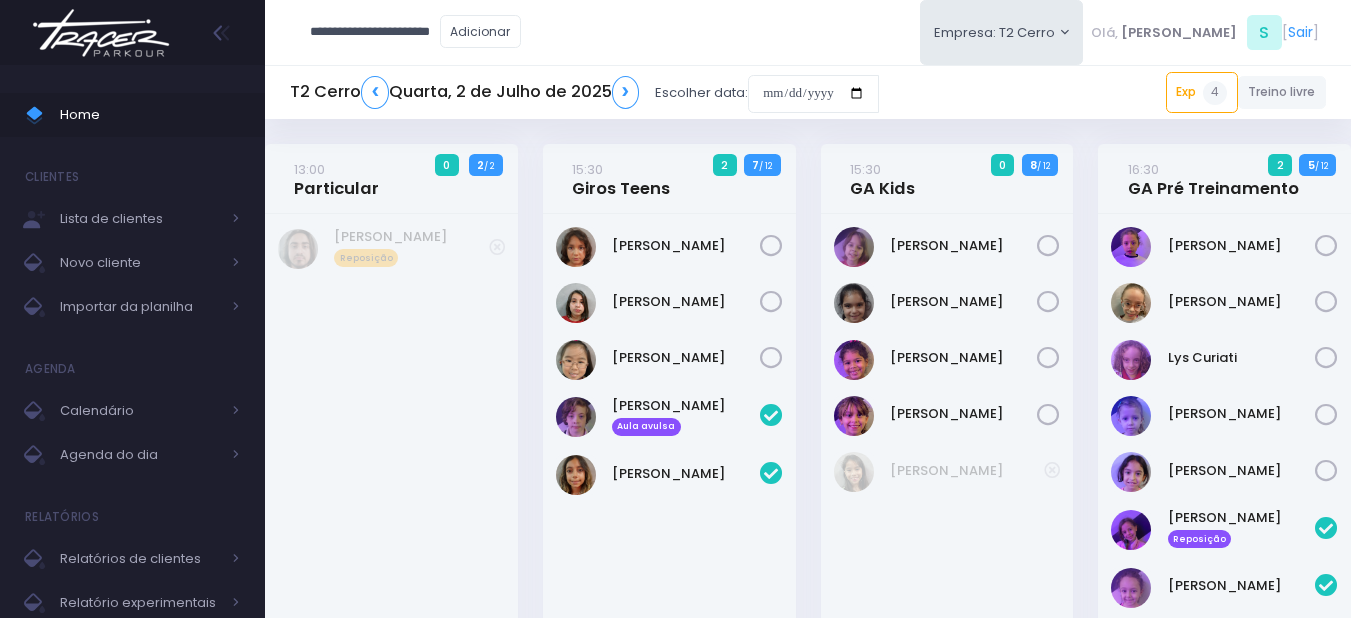 type on "**********" 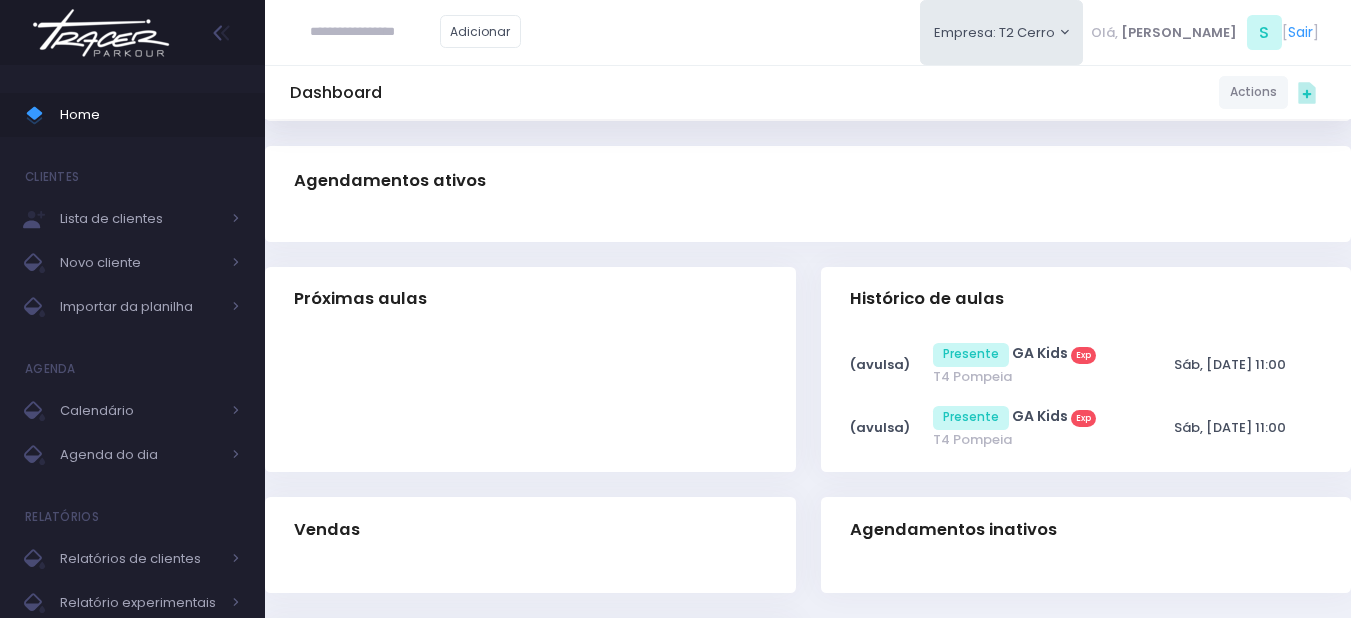 scroll, scrollTop: 300, scrollLeft: 0, axis: vertical 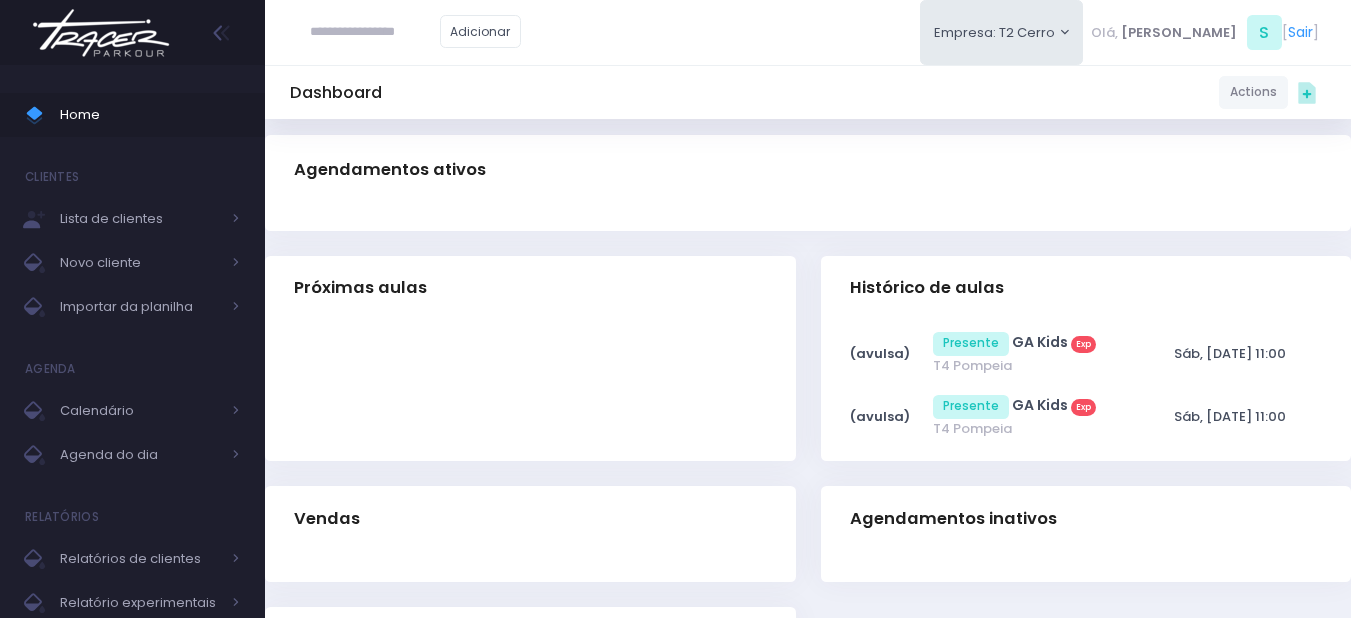 click at bounding box center (375, 32) 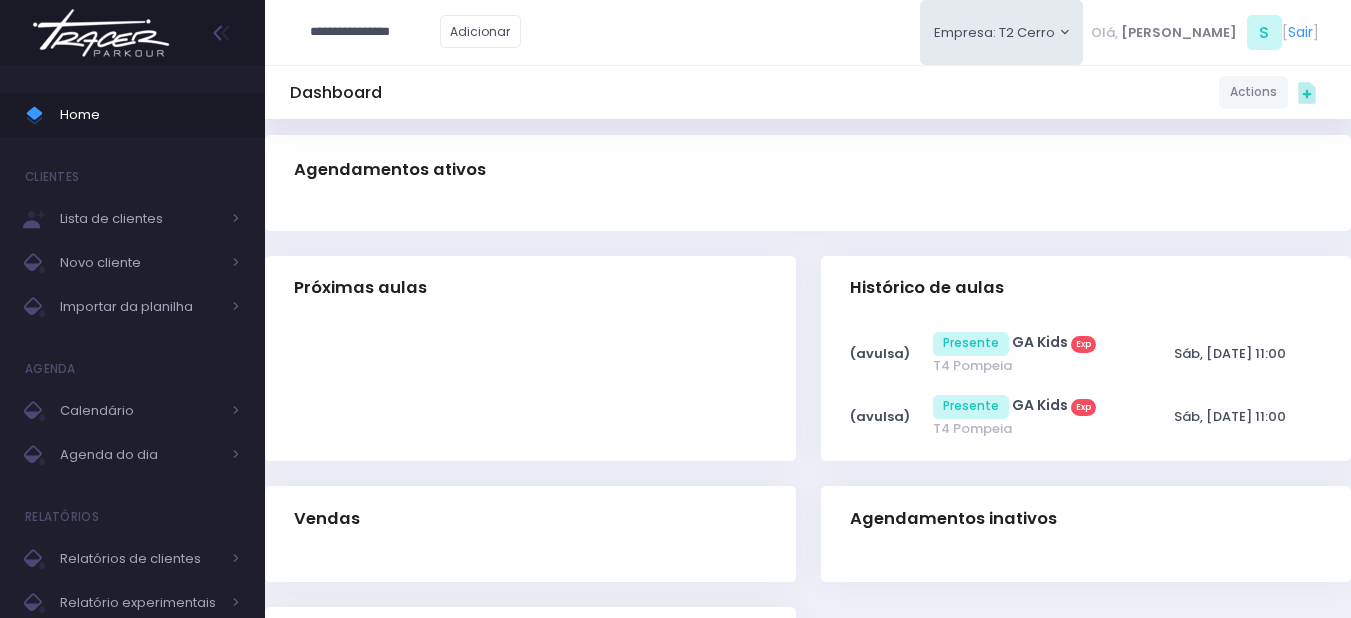 click on "**********" at bounding box center (375, 32) 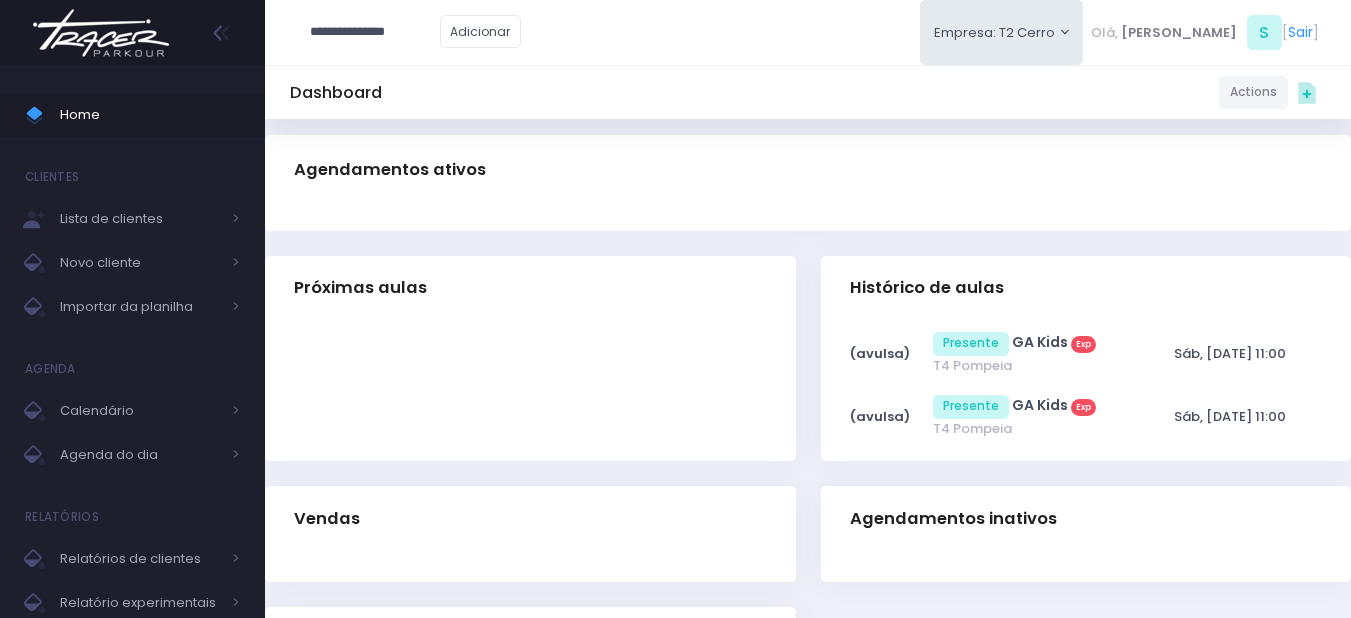 type on "**********" 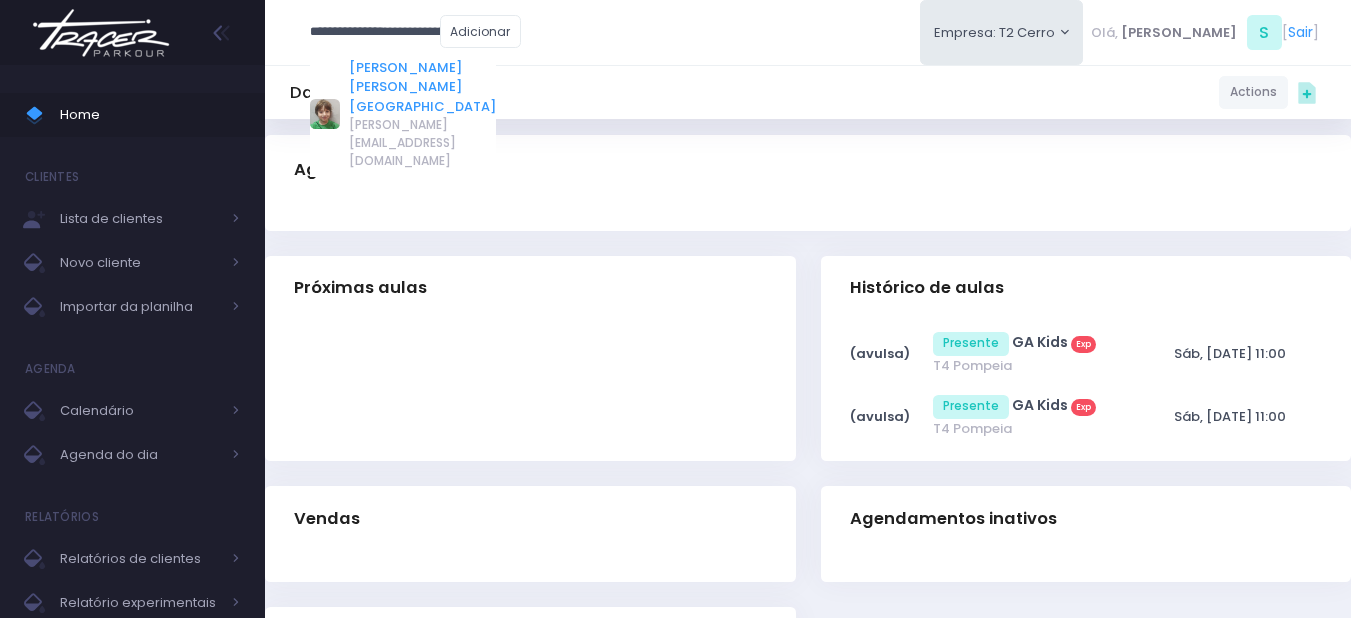 click on "Martin Bettelli S. S. Barletta" at bounding box center [422, 87] 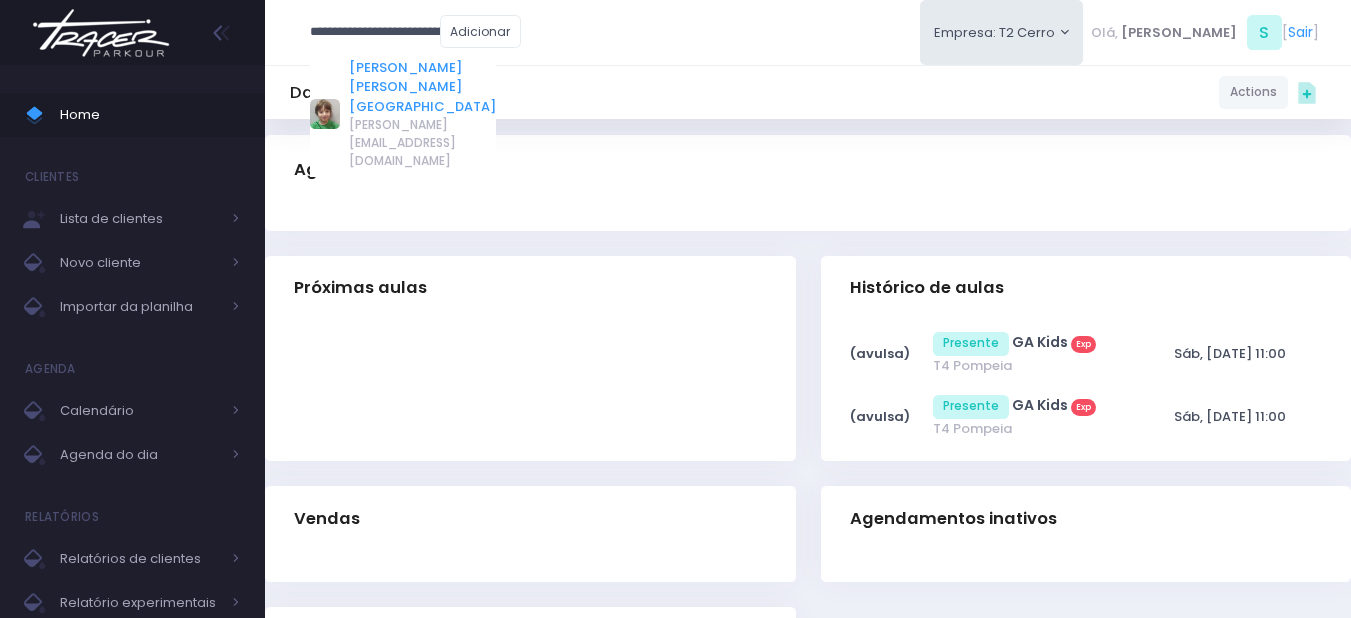 scroll, scrollTop: 0, scrollLeft: 0, axis: both 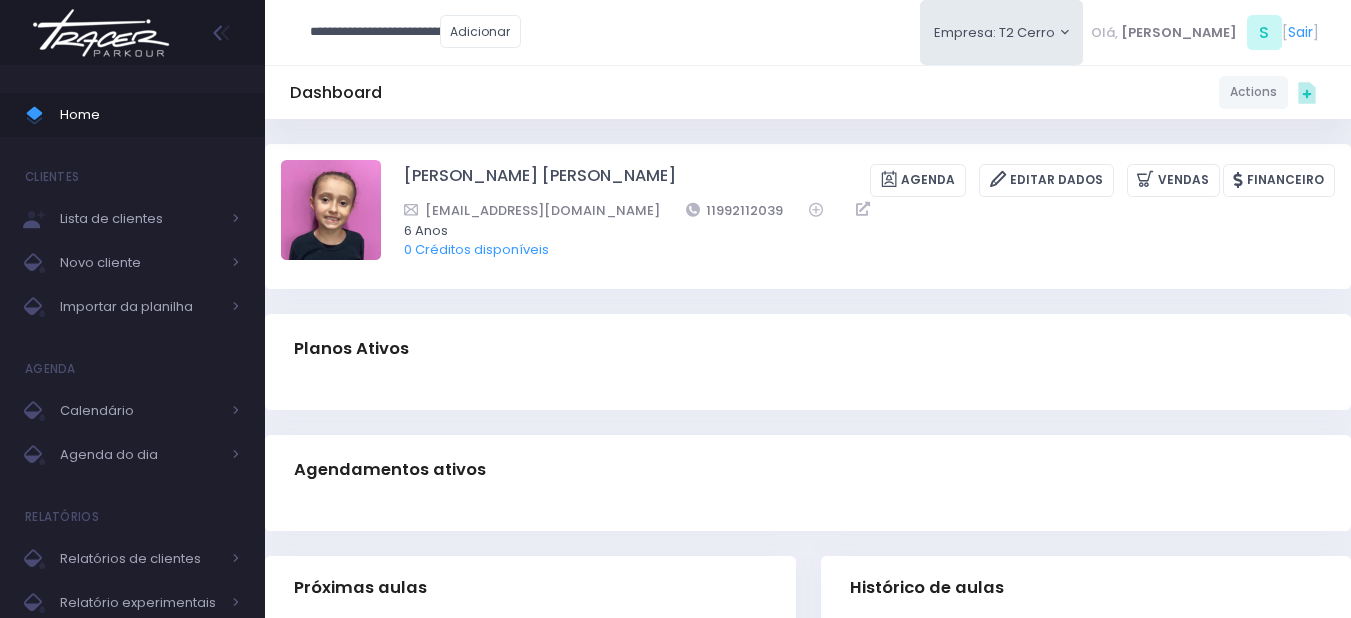 type on "**********" 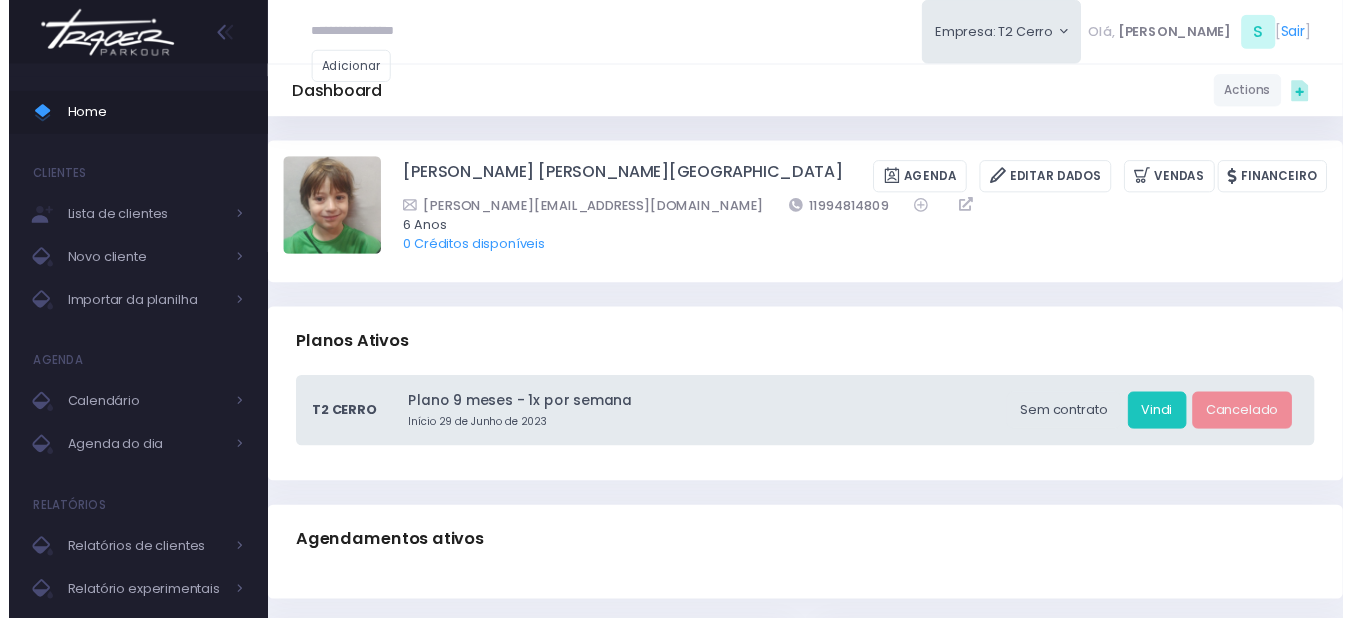 scroll, scrollTop: 0, scrollLeft: 0, axis: both 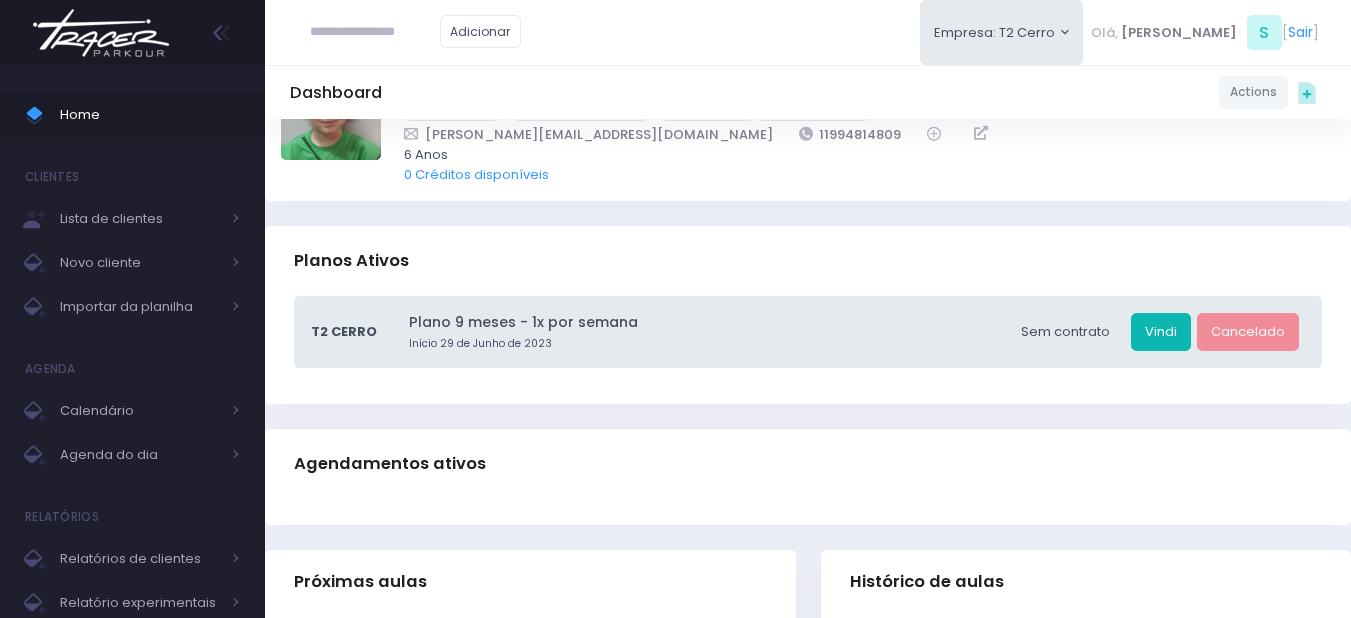 click on "Vindi" at bounding box center (1161, 332) 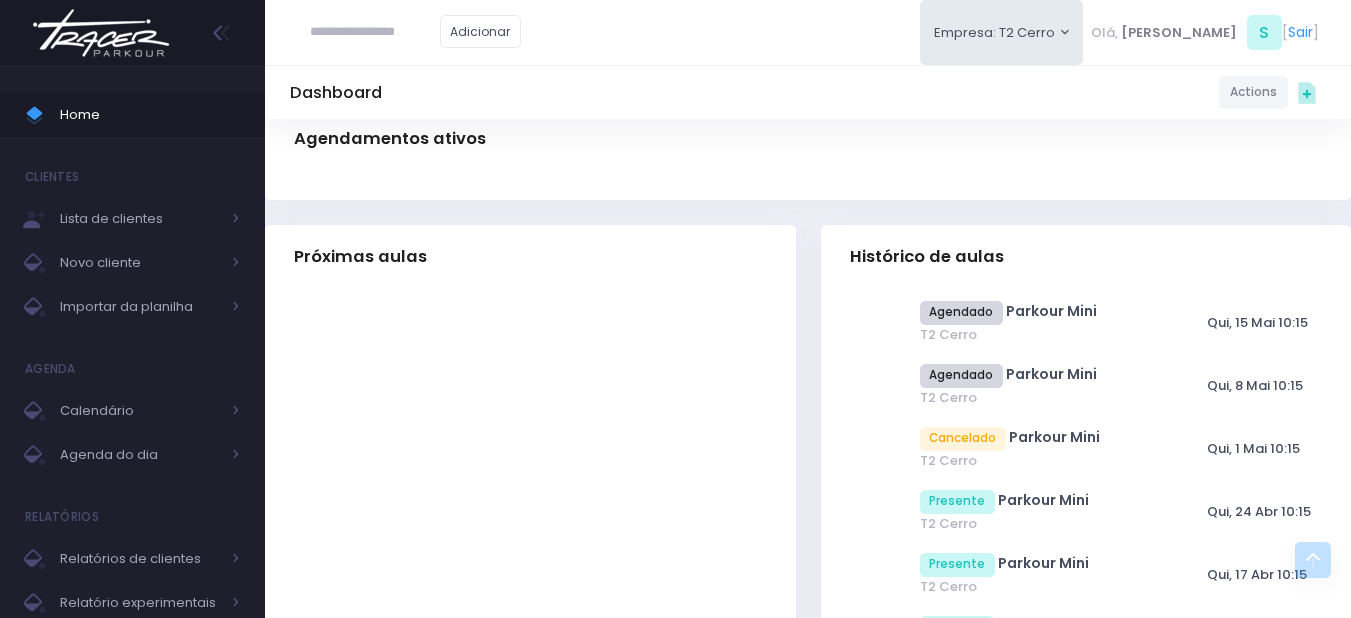 scroll, scrollTop: 300, scrollLeft: 0, axis: vertical 